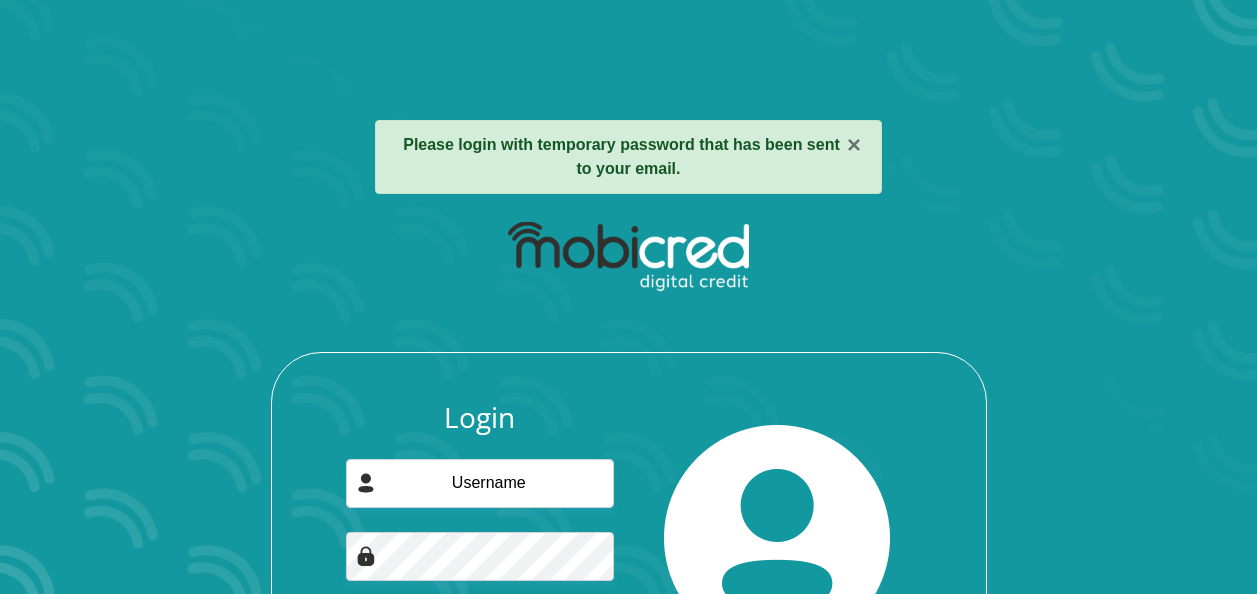 scroll, scrollTop: 0, scrollLeft: 0, axis: both 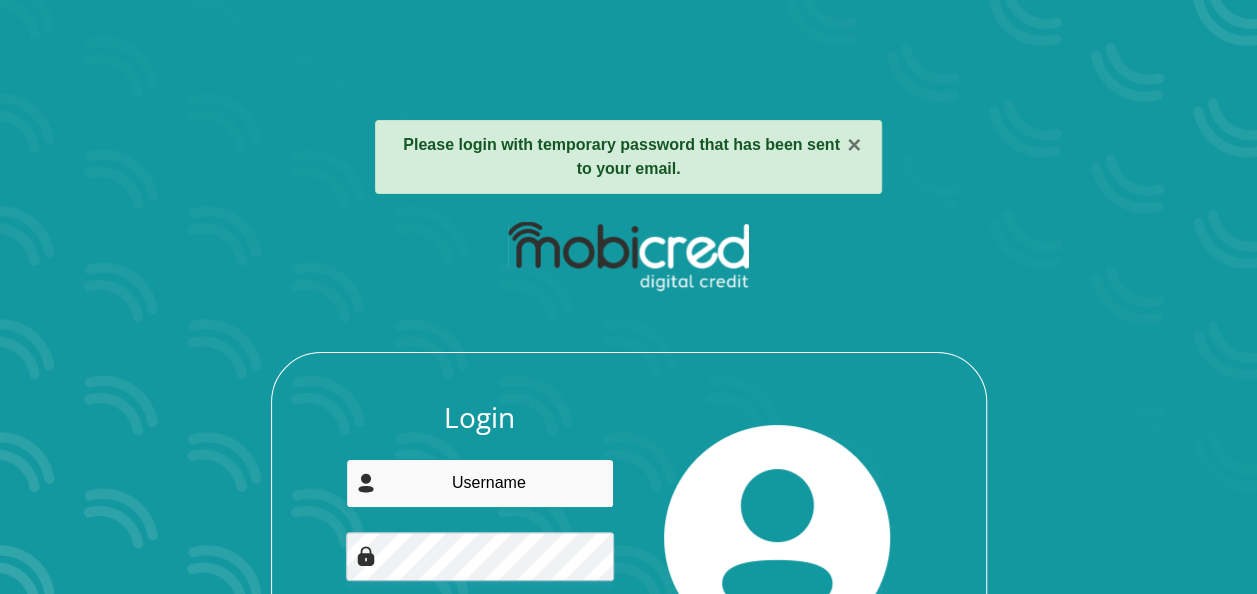 click at bounding box center [480, 483] 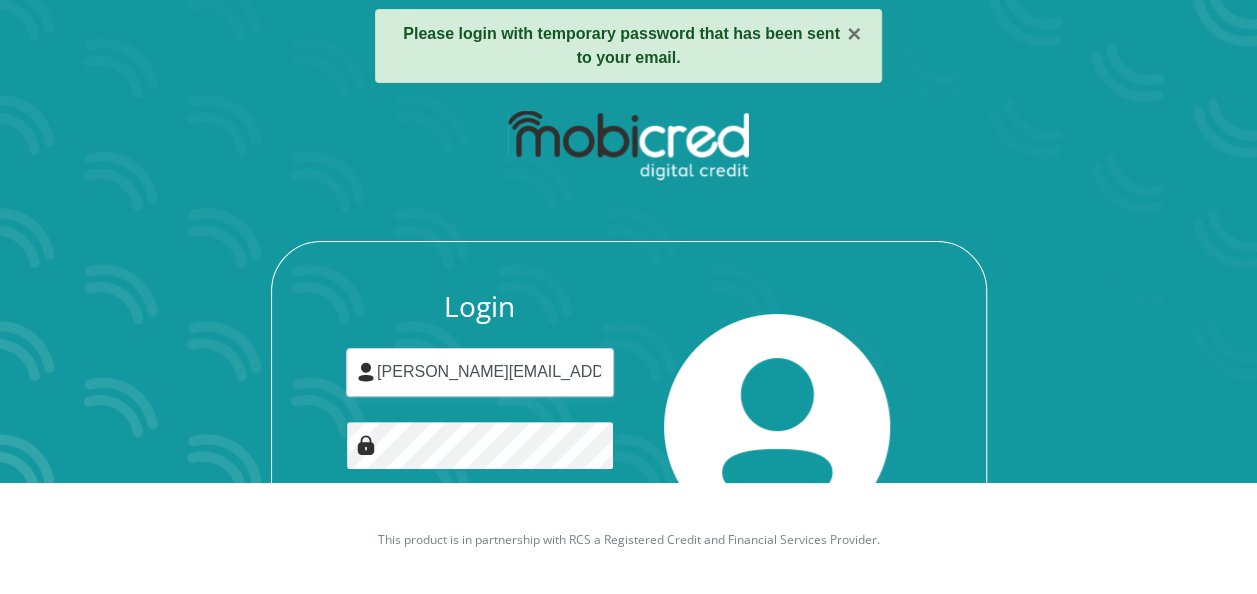 scroll, scrollTop: 175, scrollLeft: 0, axis: vertical 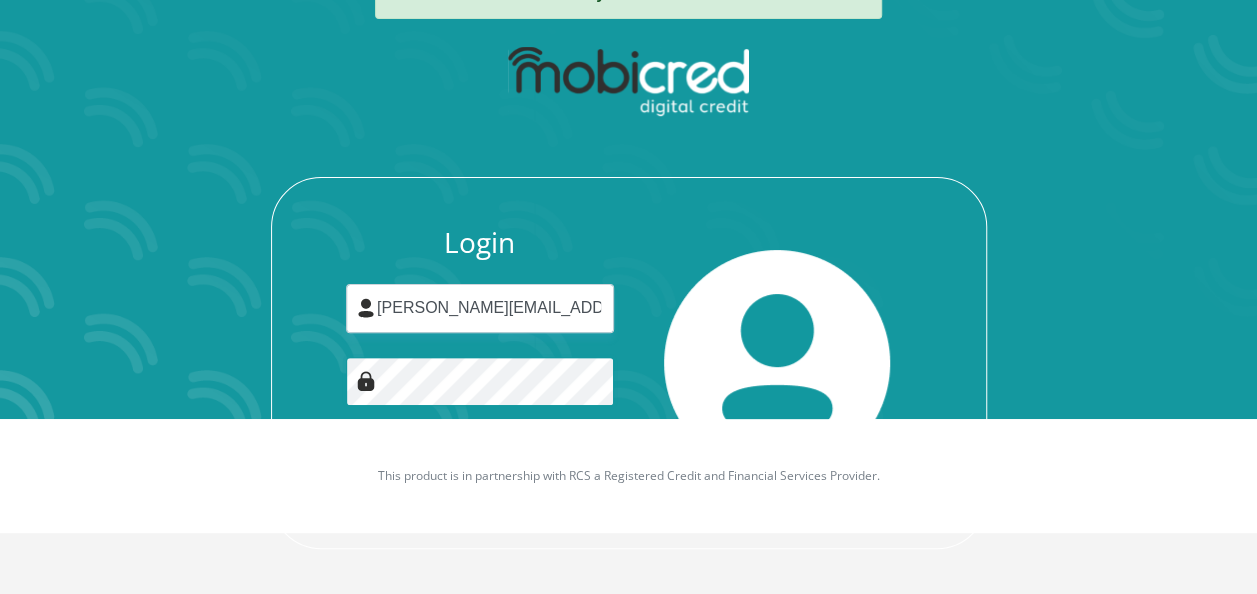 click on "Login" at bounding box center (480, 477) 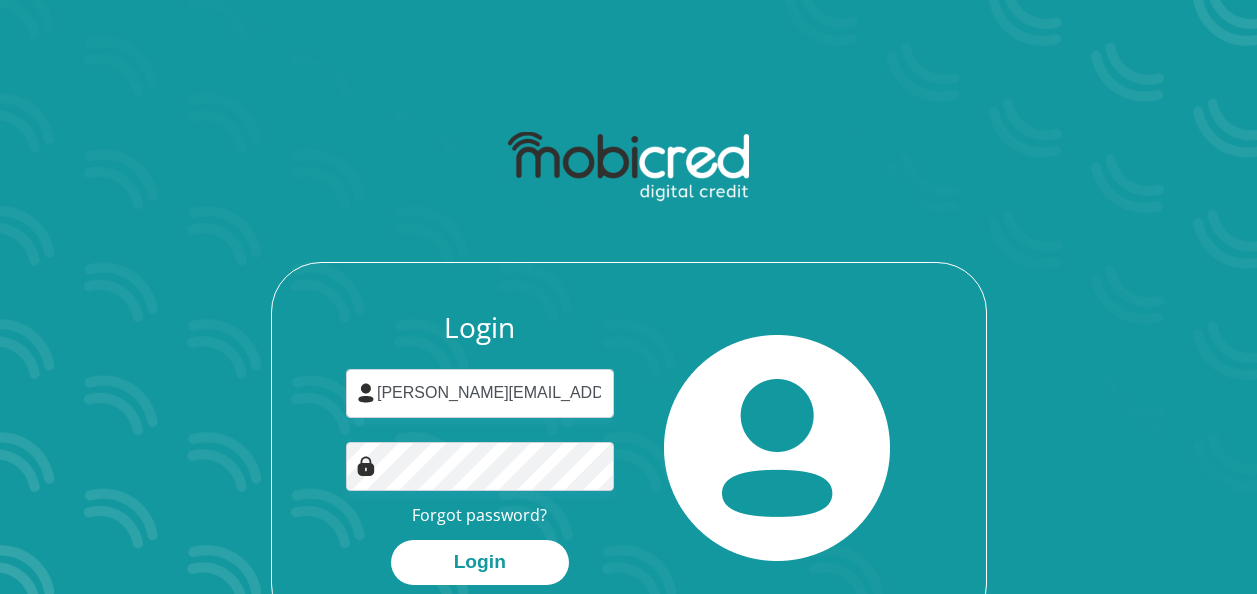 scroll, scrollTop: 0, scrollLeft: 0, axis: both 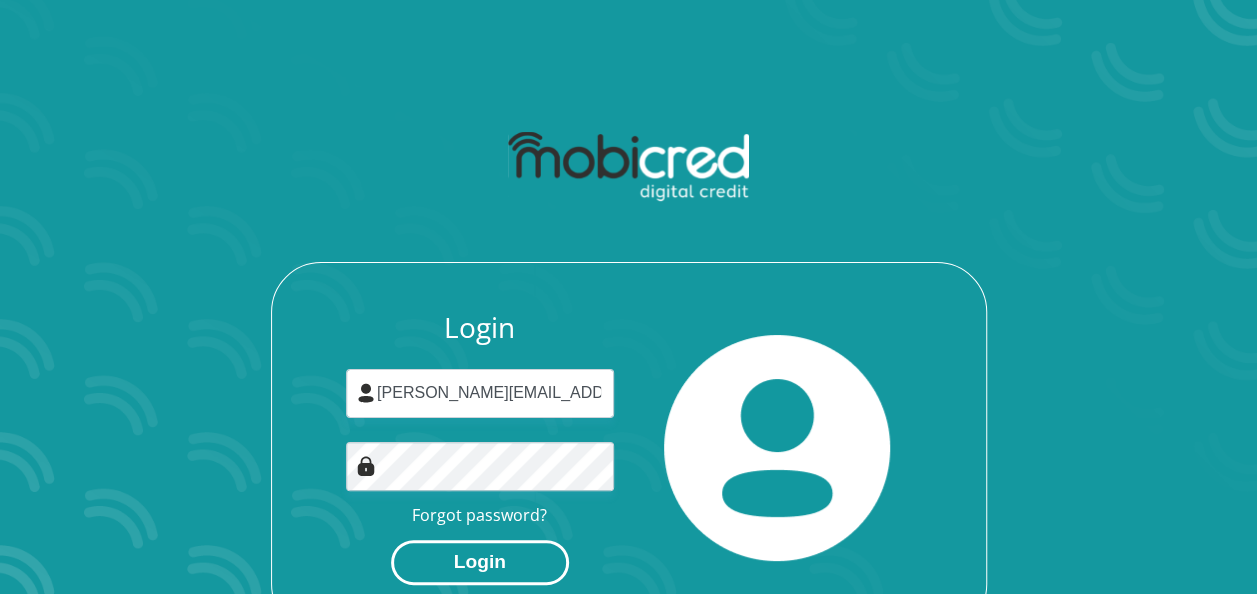 click on "Login" at bounding box center (480, 562) 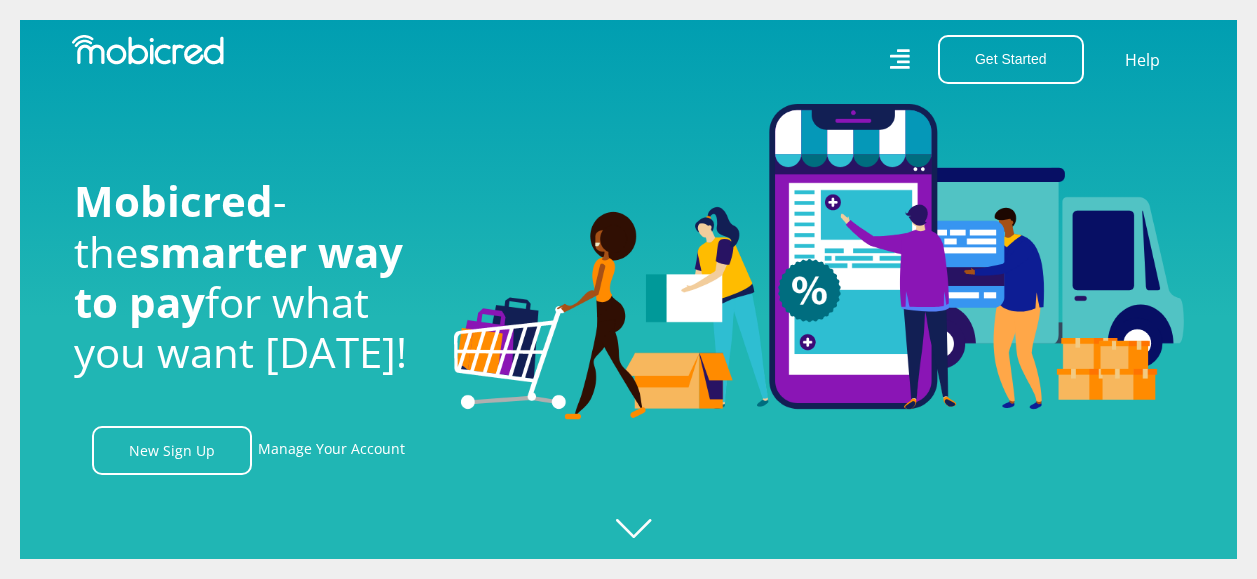 scroll, scrollTop: 0, scrollLeft: 0, axis: both 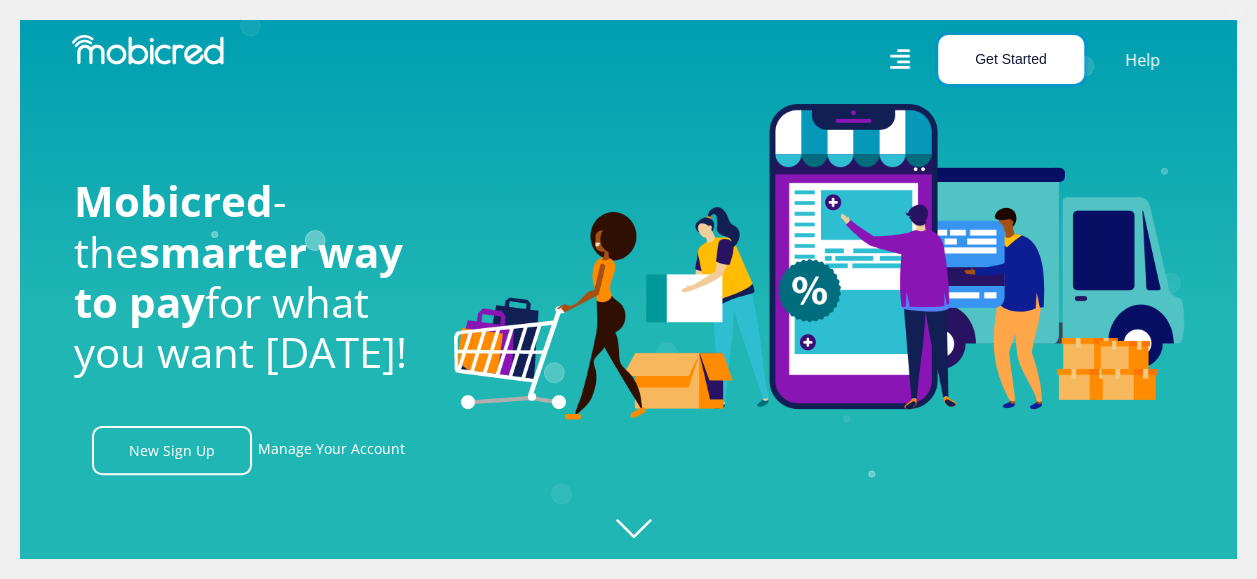 click on "Get Started" at bounding box center [1011, 59] 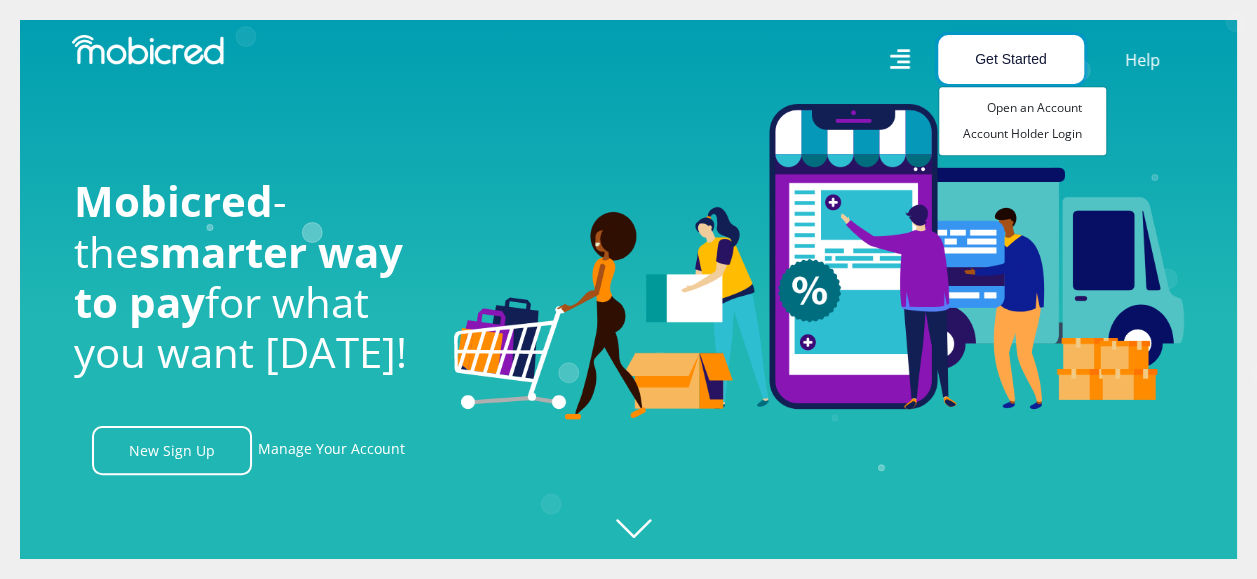scroll, scrollTop: 0, scrollLeft: 1425, axis: horizontal 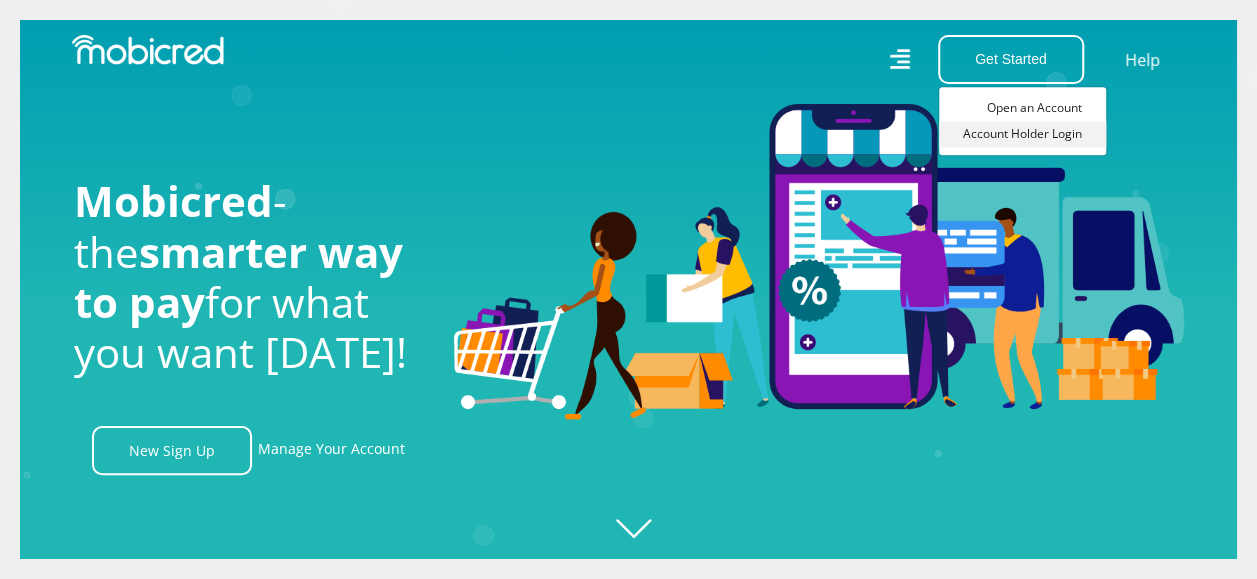 click on "Account Holder Login" at bounding box center (1022, 134) 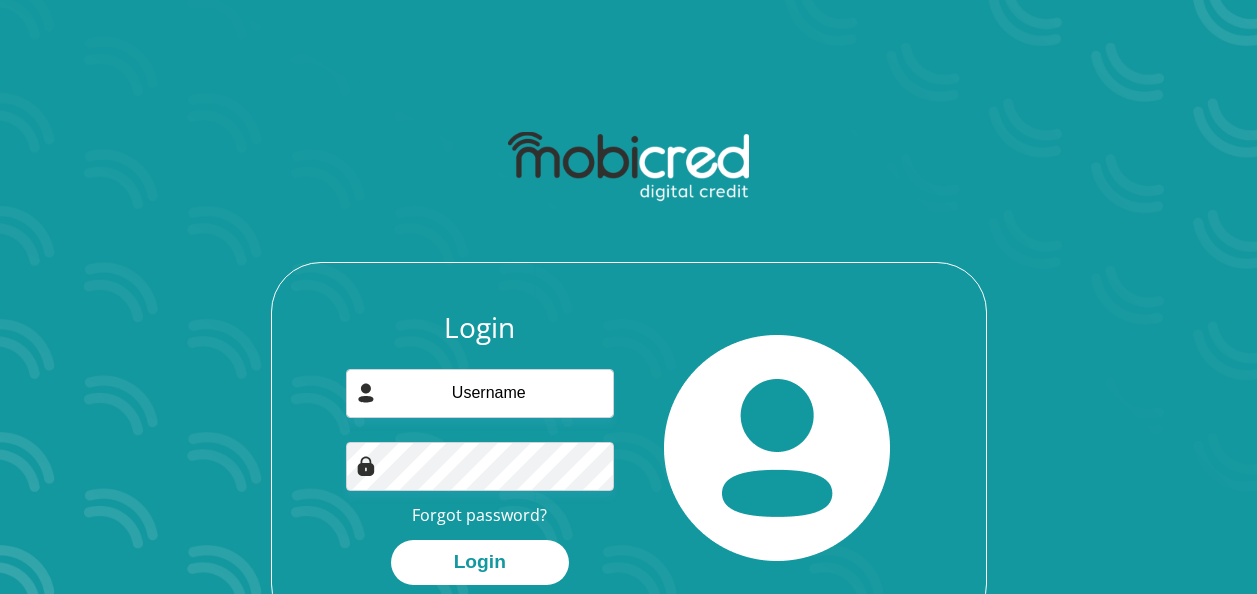 scroll, scrollTop: 0, scrollLeft: 0, axis: both 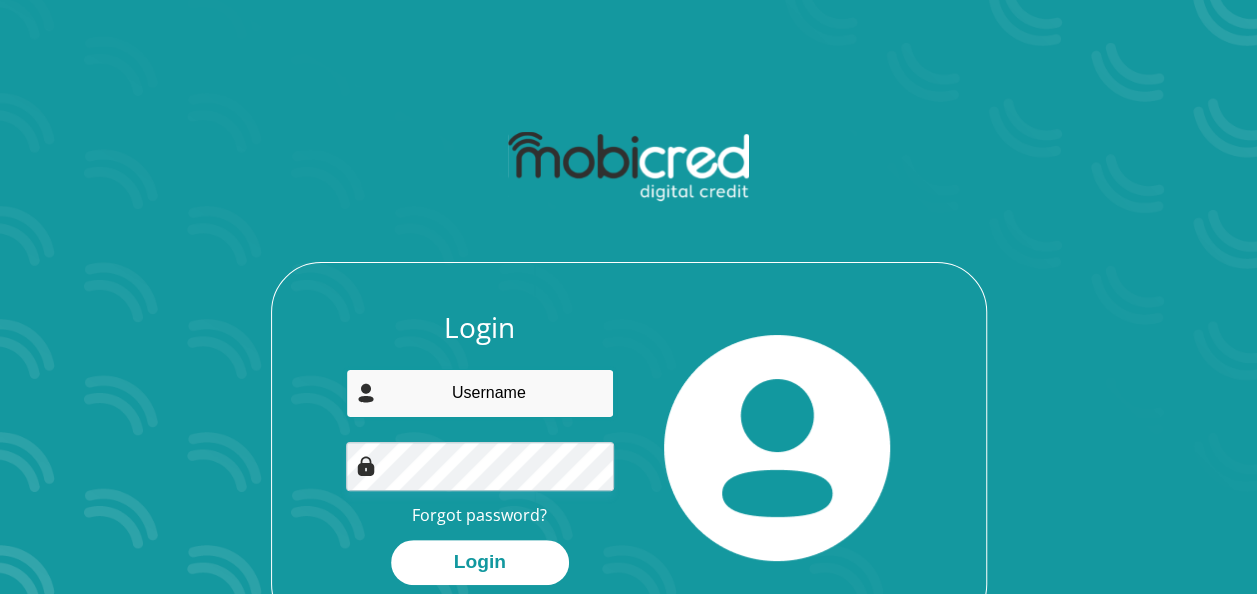 click at bounding box center [480, 393] 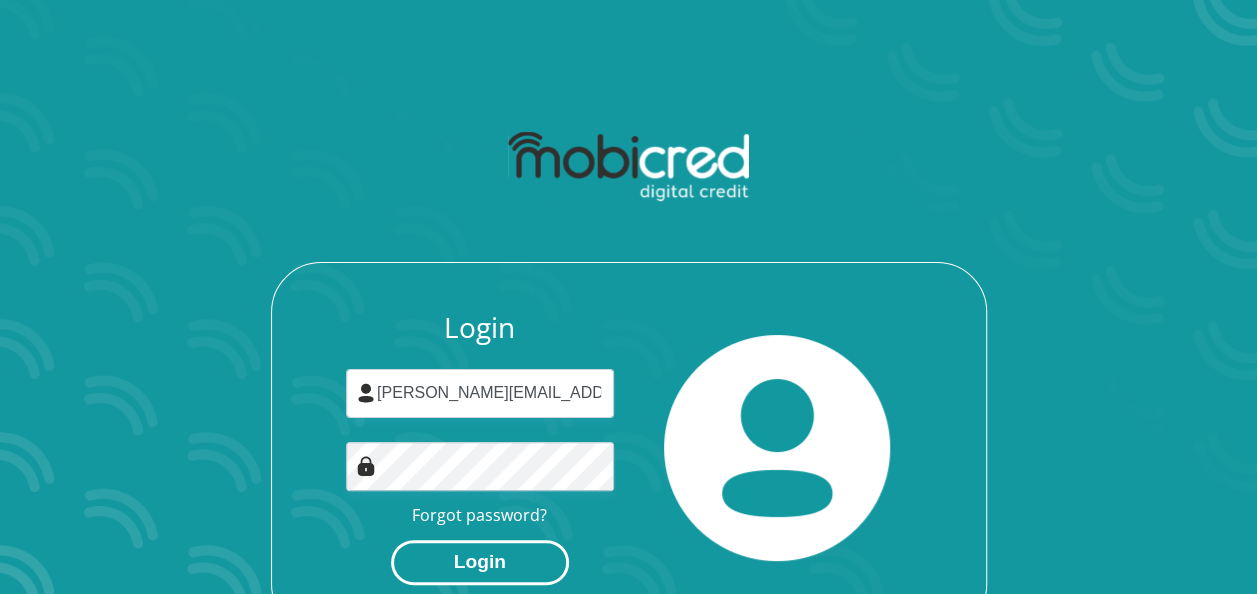 click on "Login" at bounding box center (480, 562) 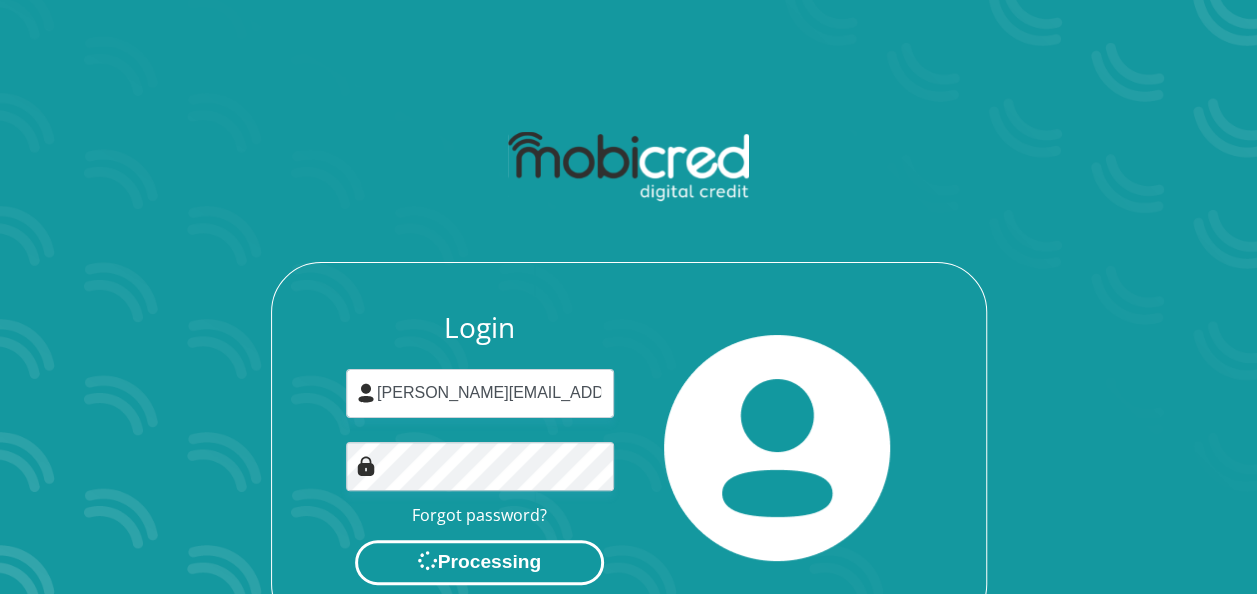 scroll, scrollTop: 0, scrollLeft: 0, axis: both 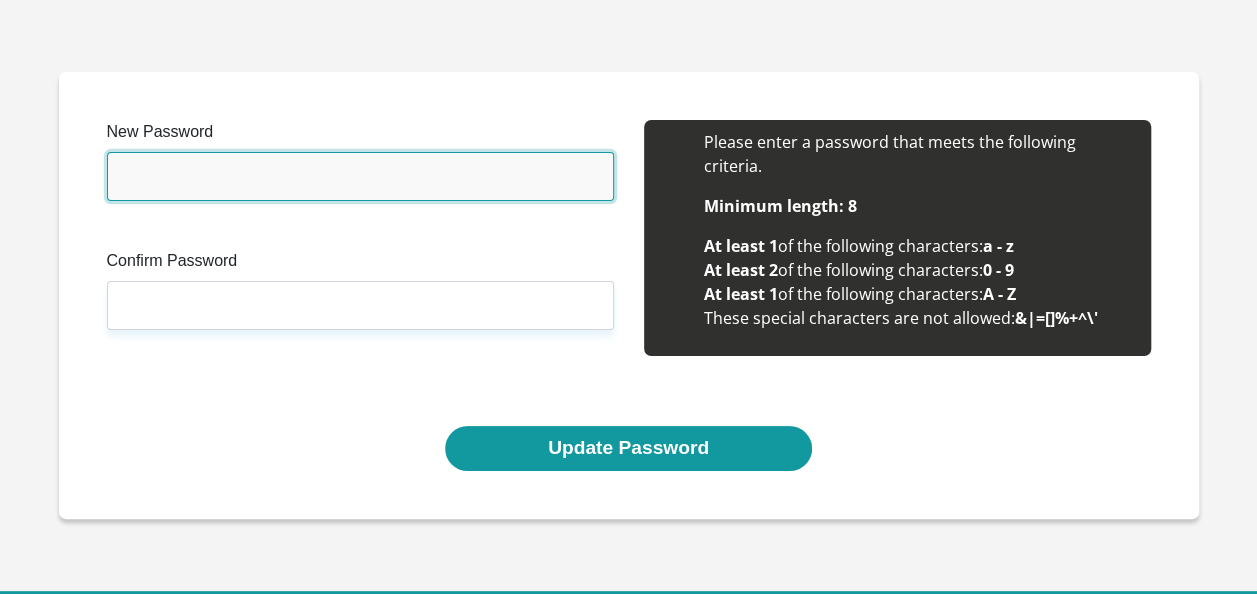 click on "New Password" at bounding box center [360, 176] 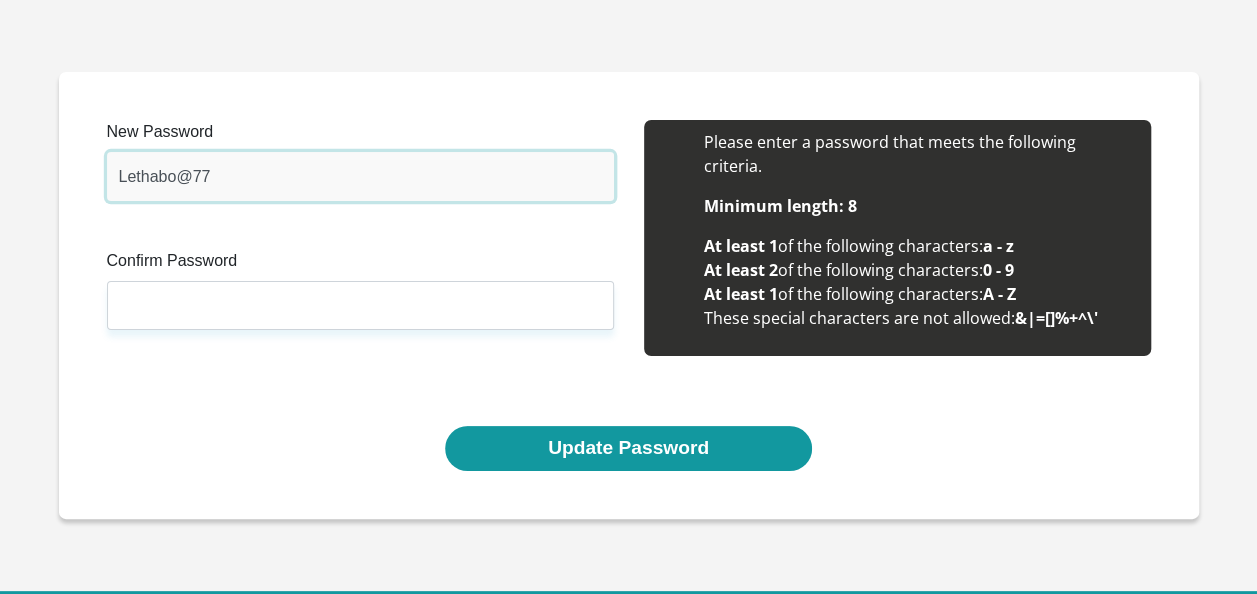 type on "Lethabo@77" 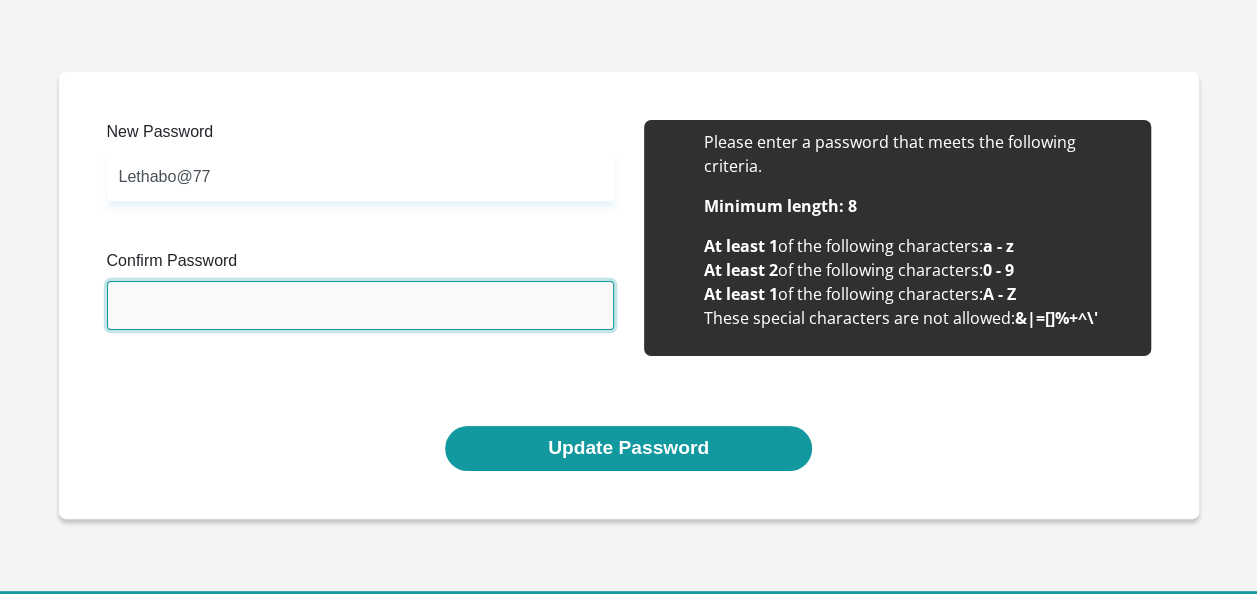 click on "Confirm Password" at bounding box center [360, 305] 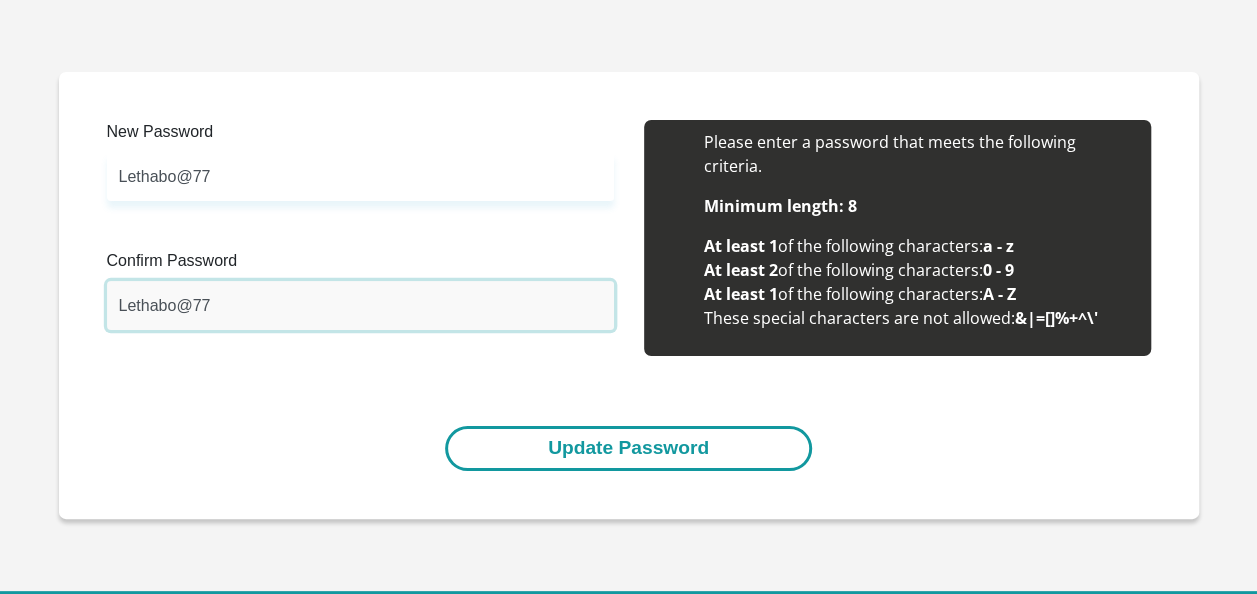 type on "Lethabo@77" 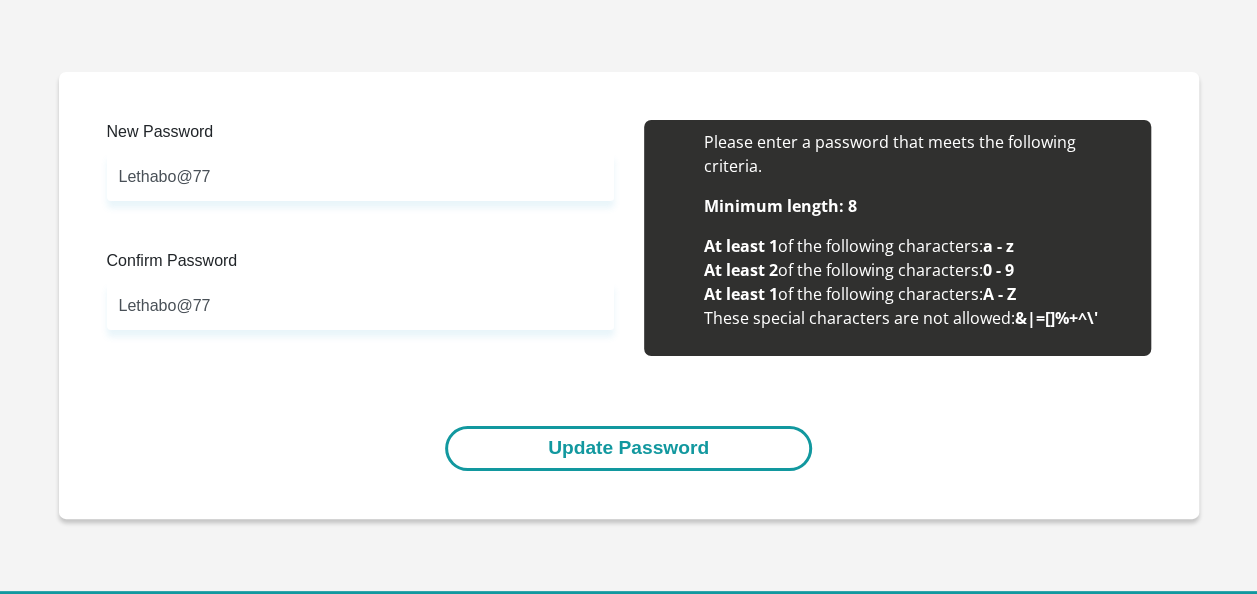 click on "Update Password" at bounding box center (628, 448) 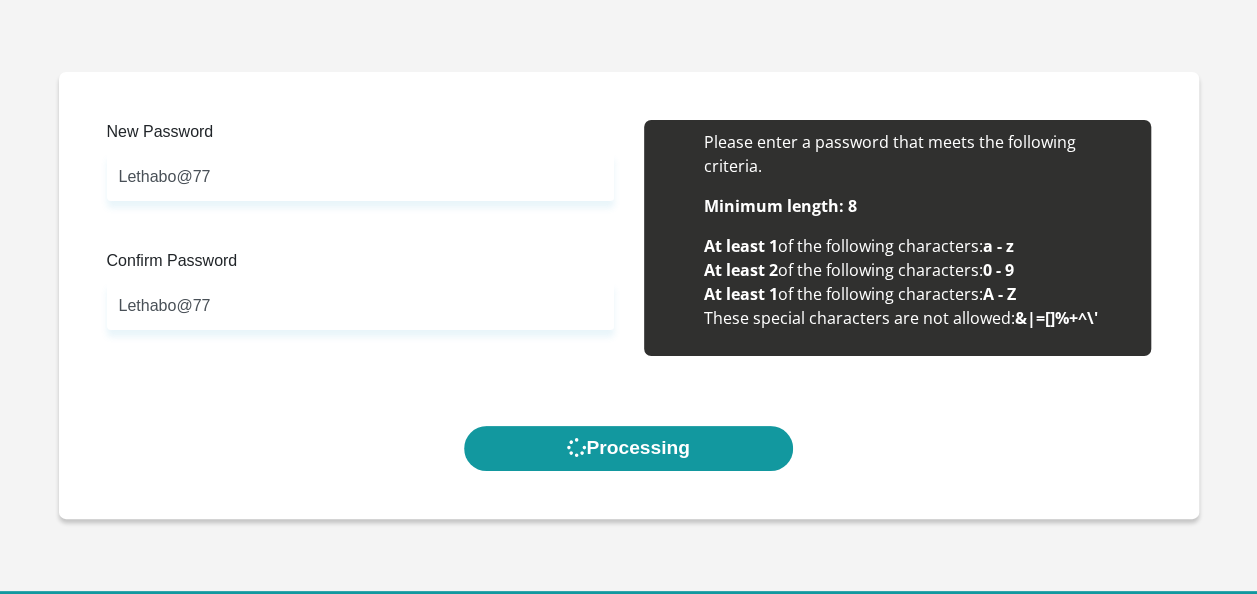 scroll, scrollTop: 0, scrollLeft: 0, axis: both 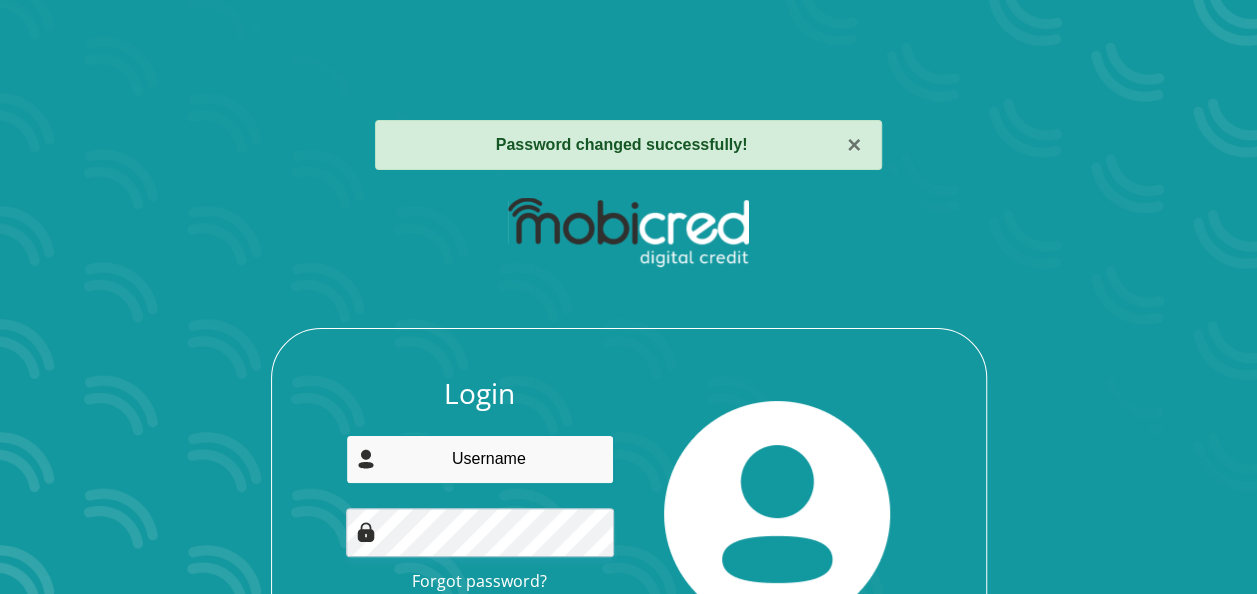 type on "[PERSON_NAME][EMAIL_ADDRESS][DOMAIN_NAME]" 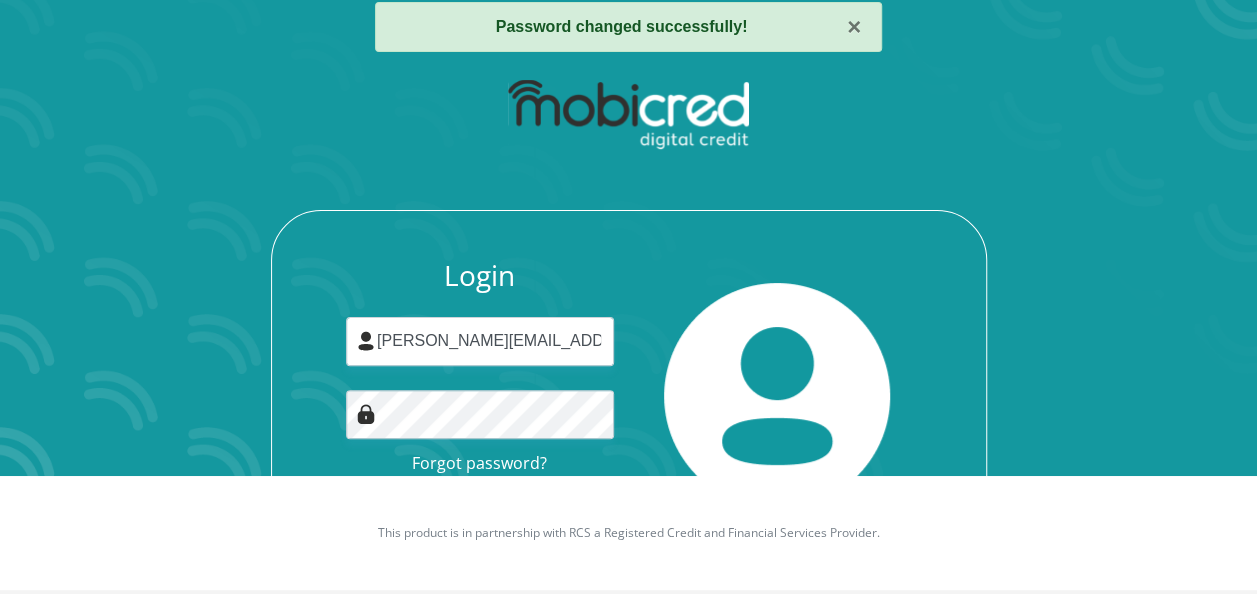 scroll, scrollTop: 151, scrollLeft: 0, axis: vertical 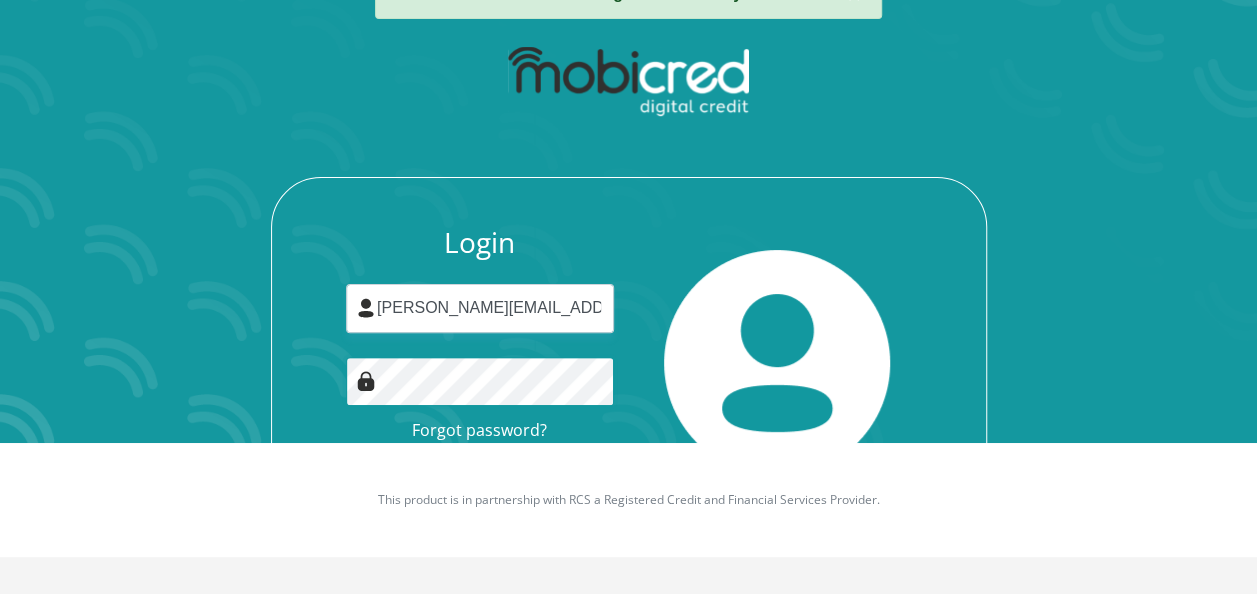click on "Login" at bounding box center [480, 477] 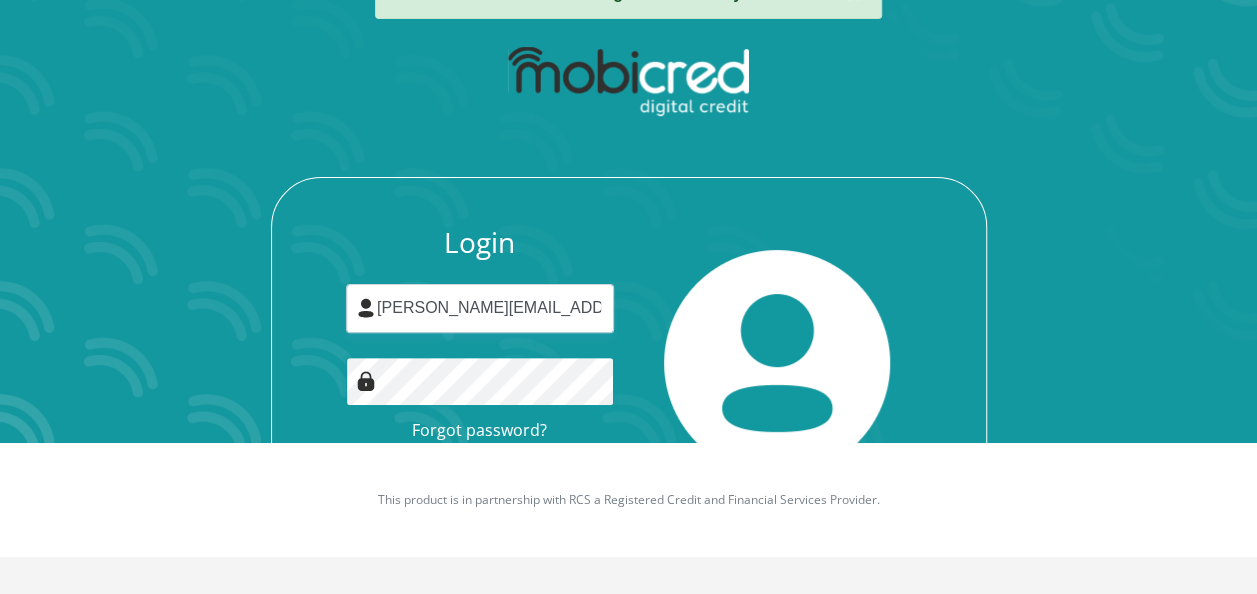 scroll, scrollTop: 0, scrollLeft: 0, axis: both 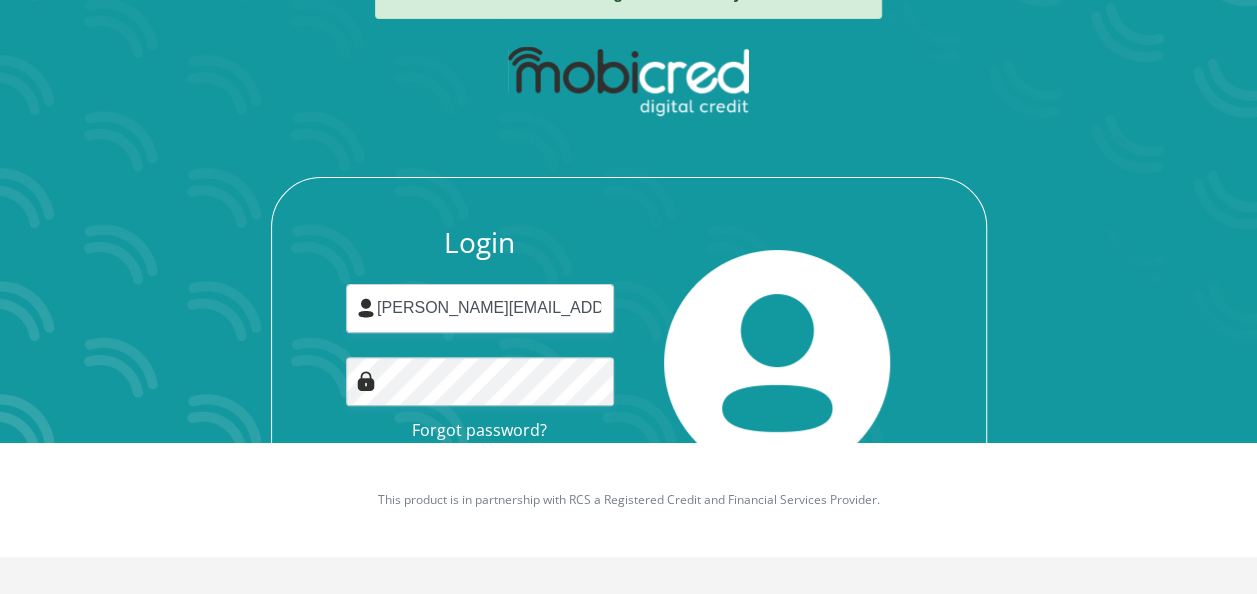 click on "Login
KennethN@mpuhealth.gov.za
Forgot password?
Processing" at bounding box center (629, 292) 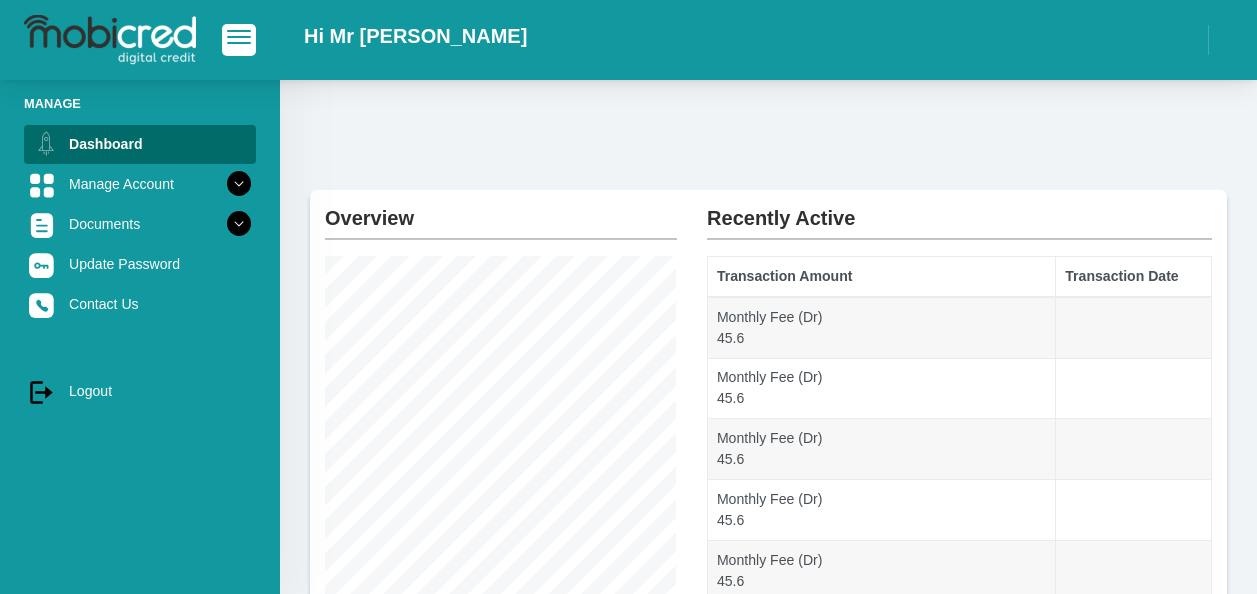 scroll, scrollTop: 0, scrollLeft: 0, axis: both 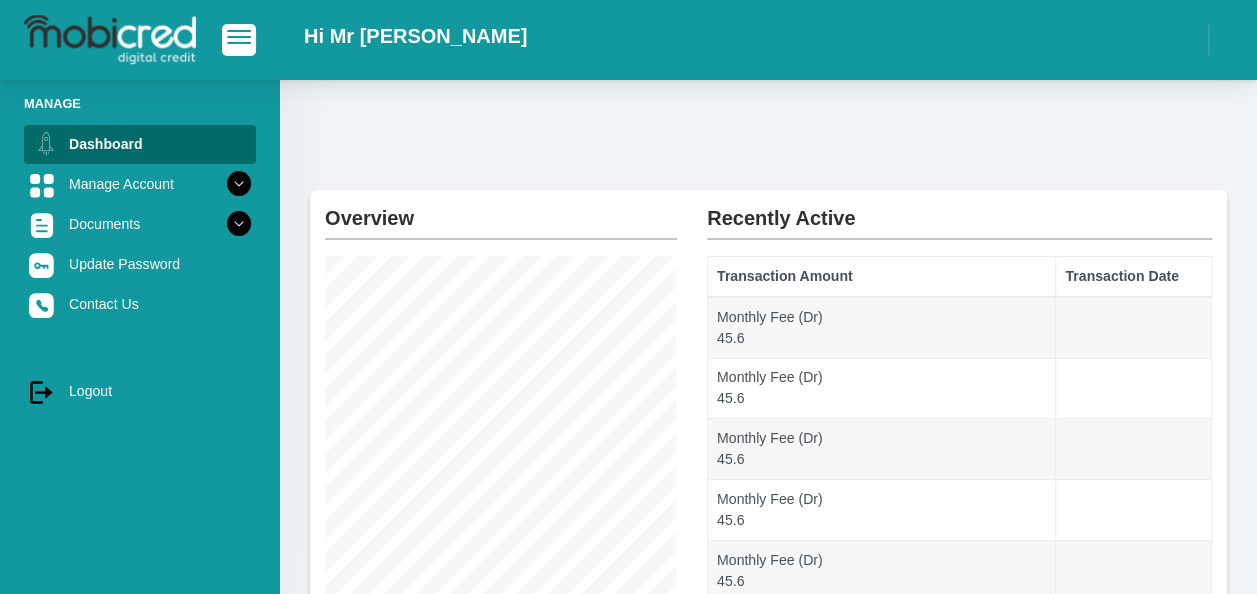 click on "Hi Mr K Nkosi" at bounding box center (628, 6753) 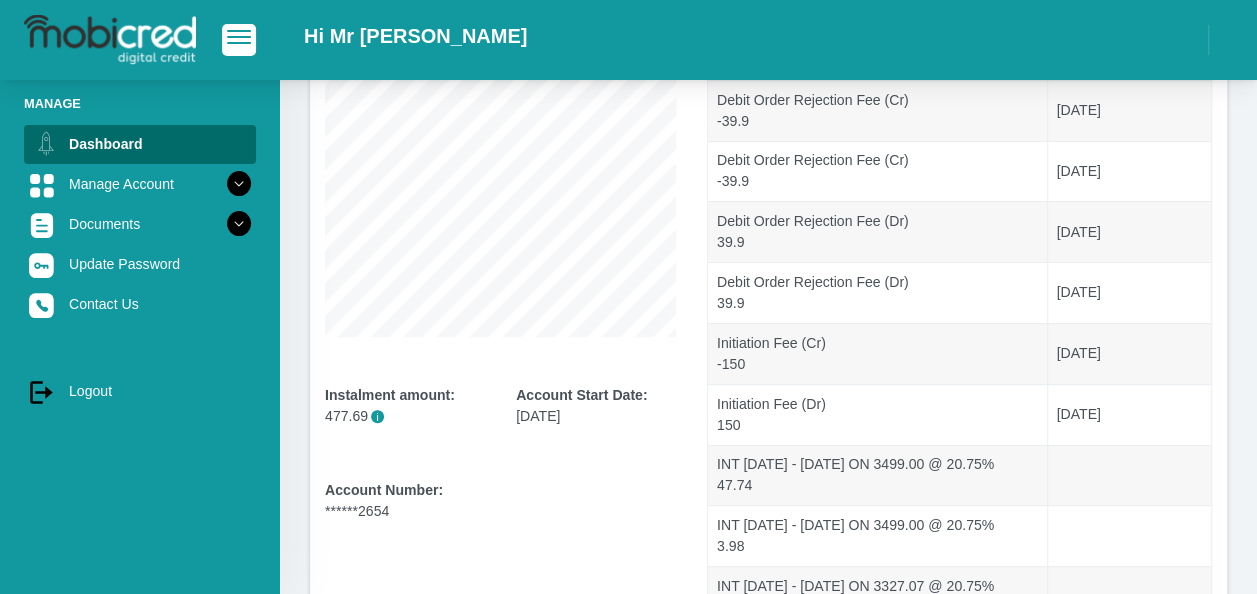 scroll, scrollTop: 0, scrollLeft: 0, axis: both 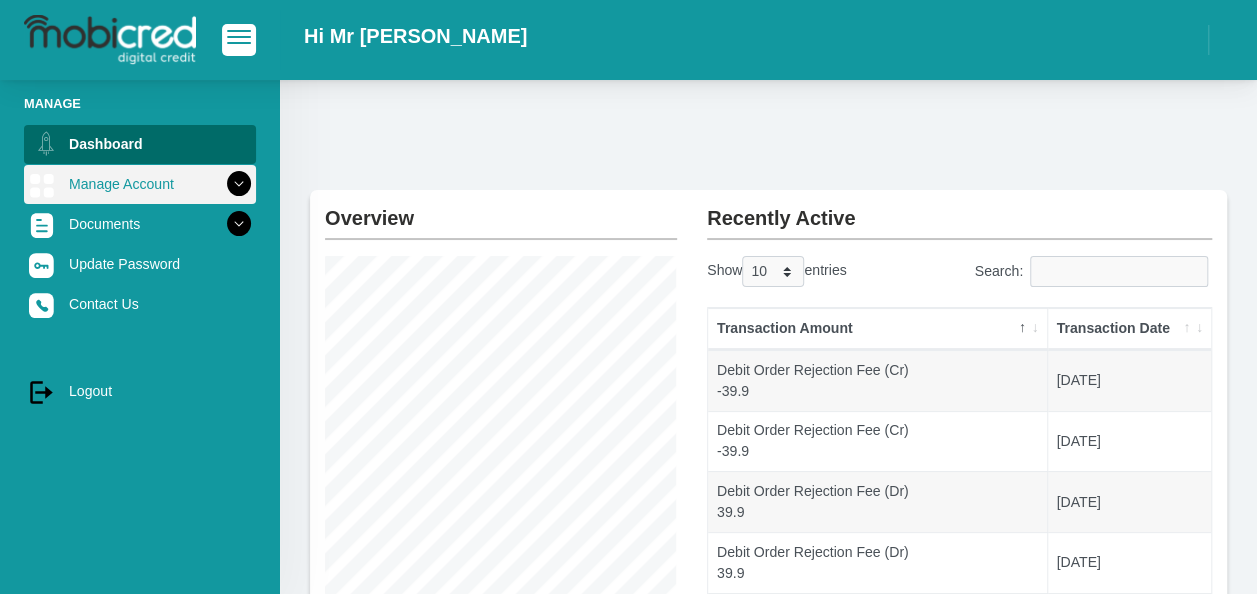 click on "Manage Account" at bounding box center (140, 184) 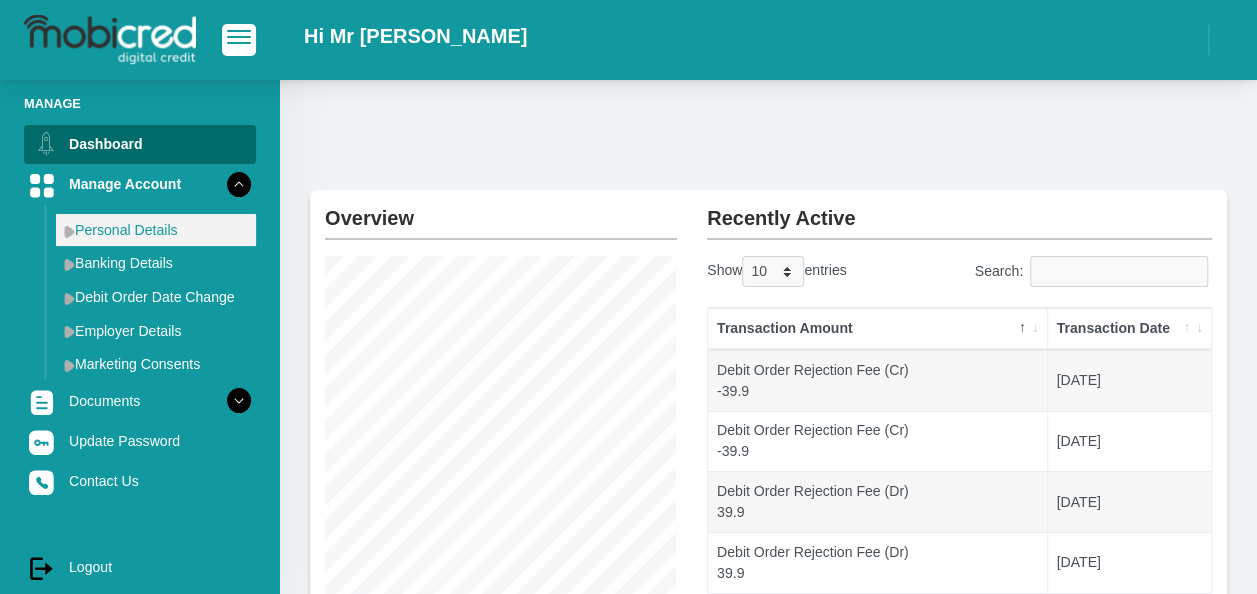 click on "Personal Details" at bounding box center [156, 230] 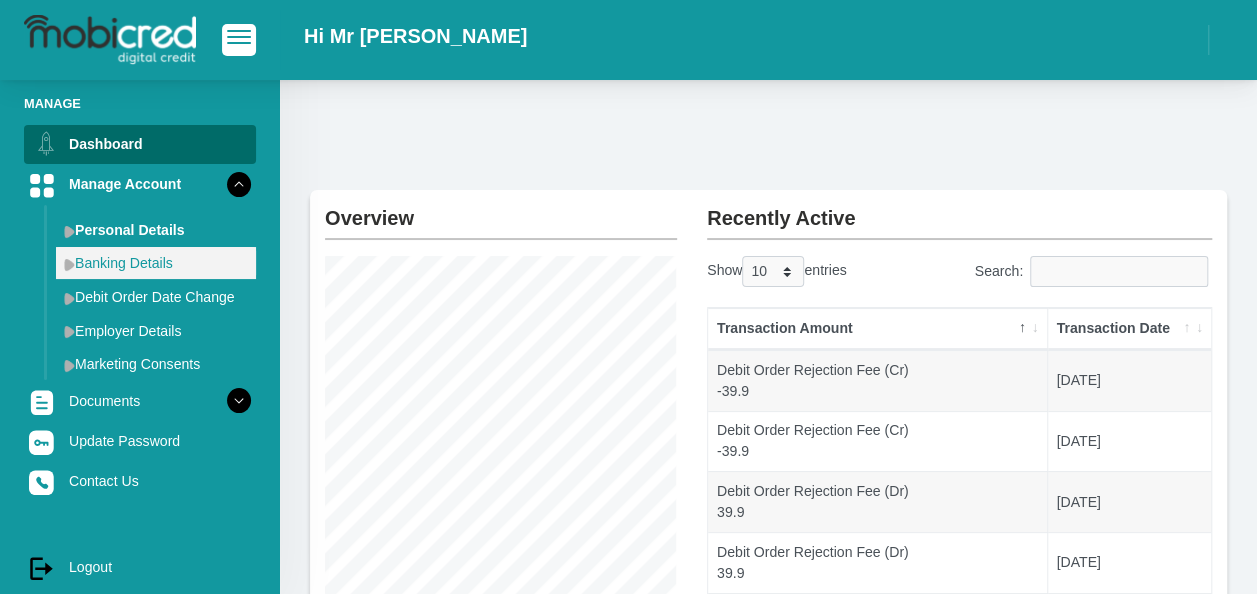 click on "Banking Details" at bounding box center [156, 263] 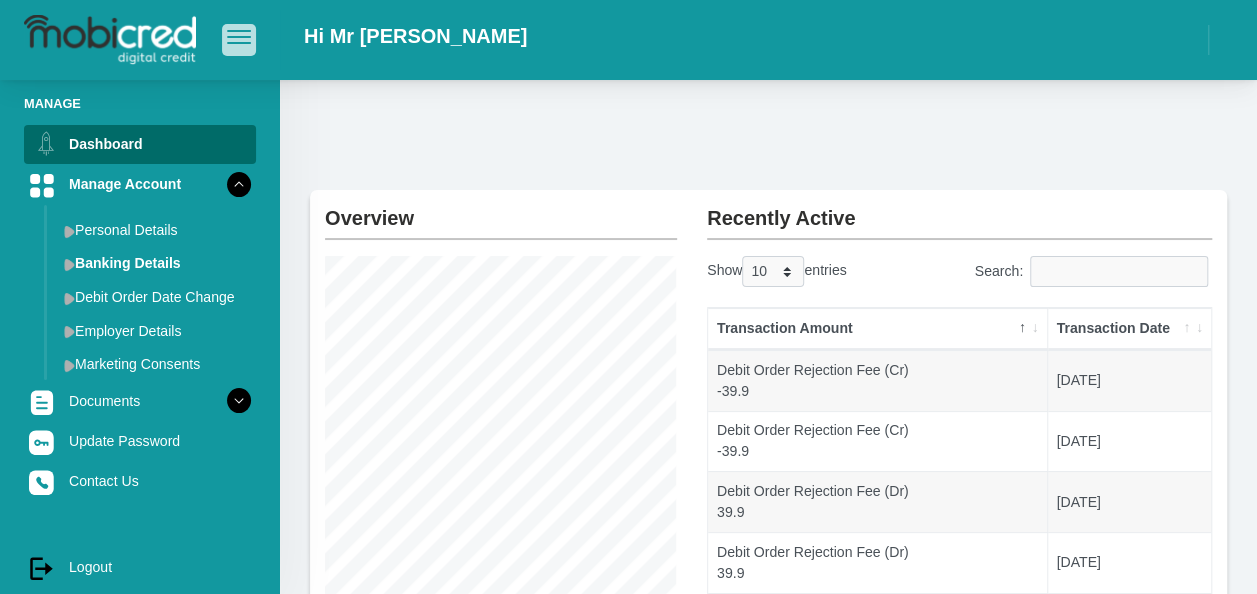 click at bounding box center [239, 31] 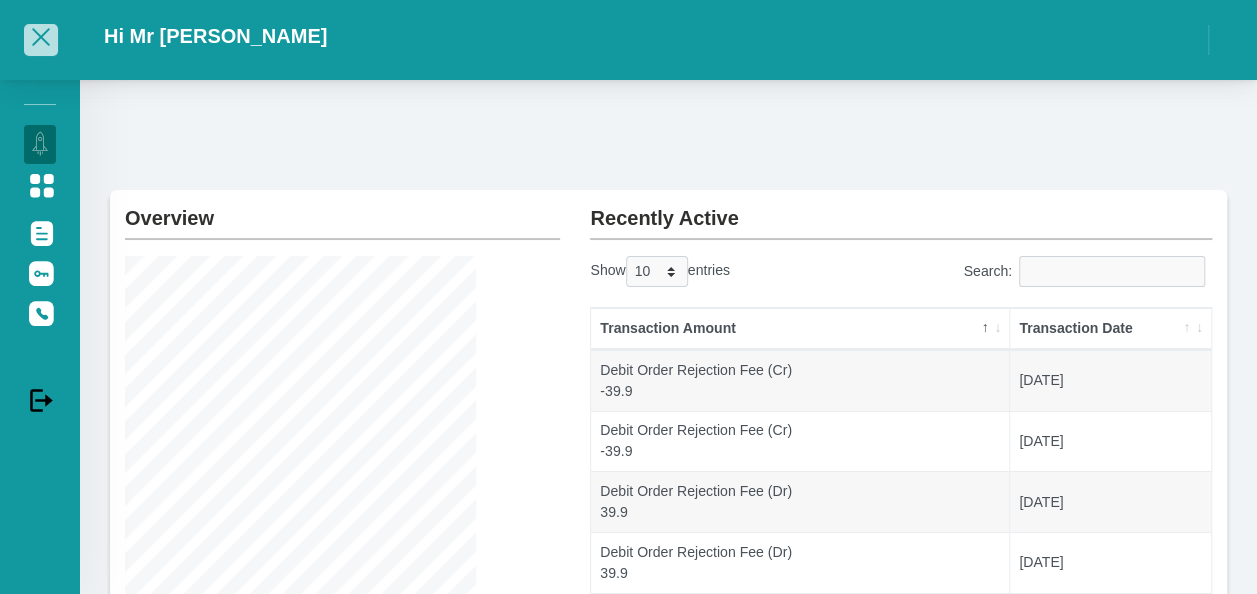 click at bounding box center (41, 37) 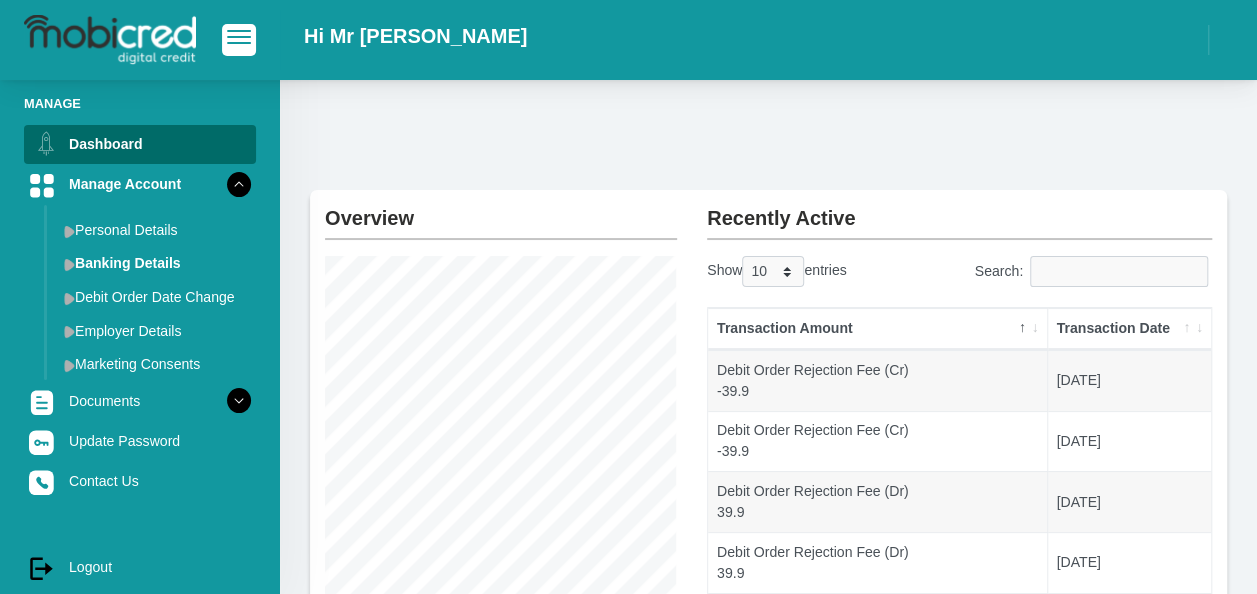 click on "Manage" at bounding box center (140, 103) 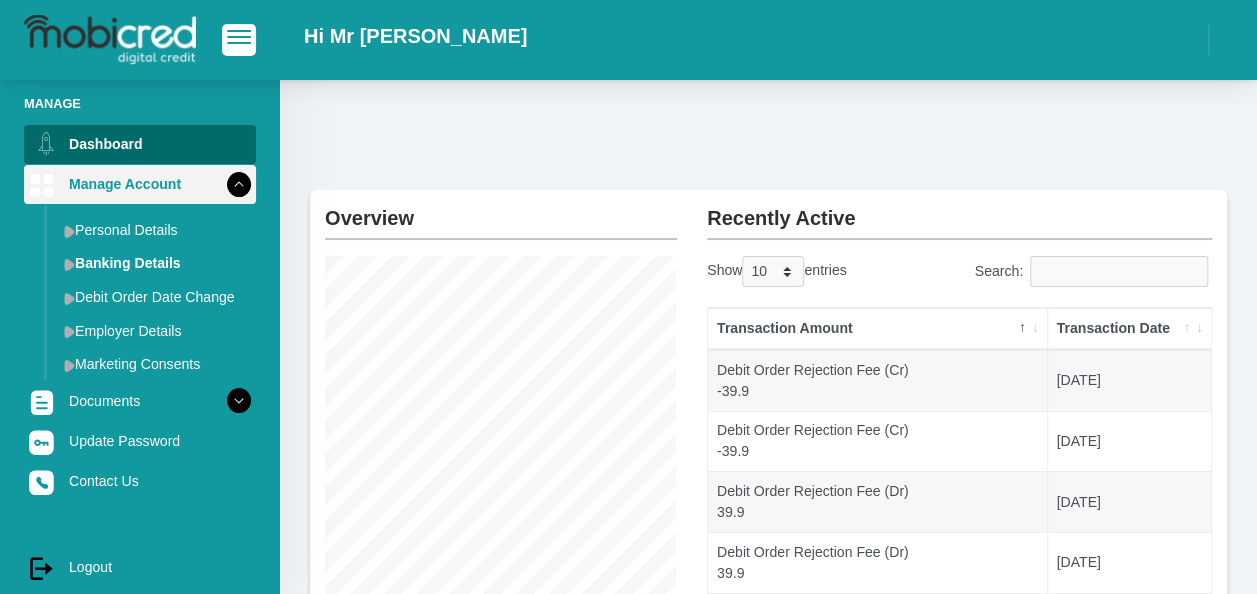 click at bounding box center (239, 184) 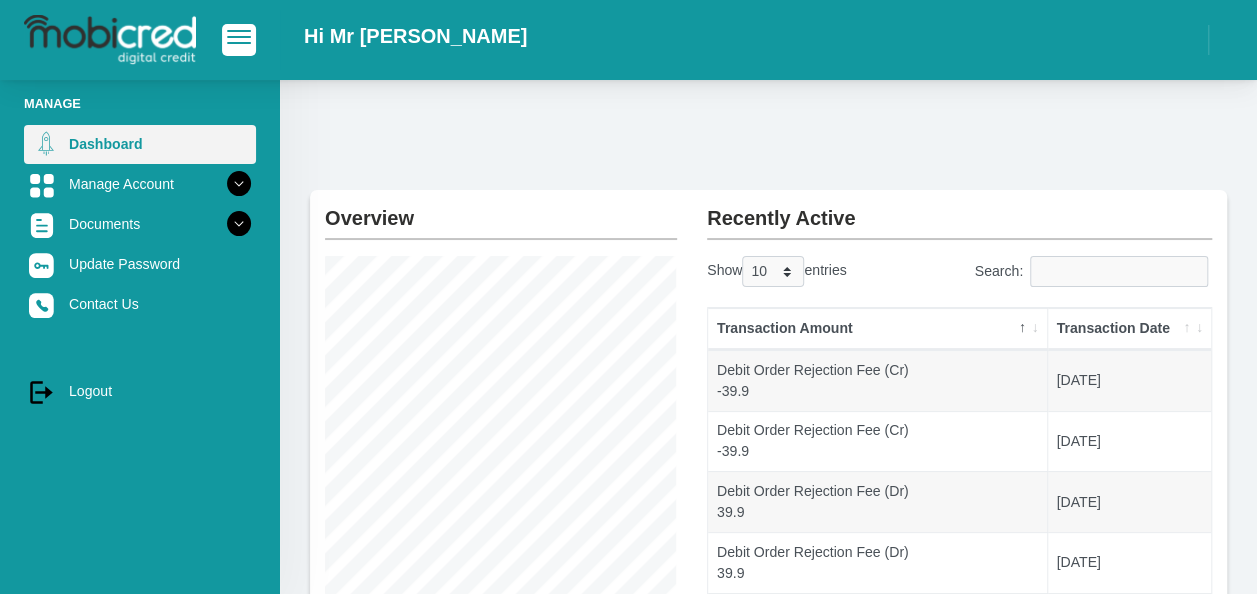 click on "Dashboard" at bounding box center (140, 144) 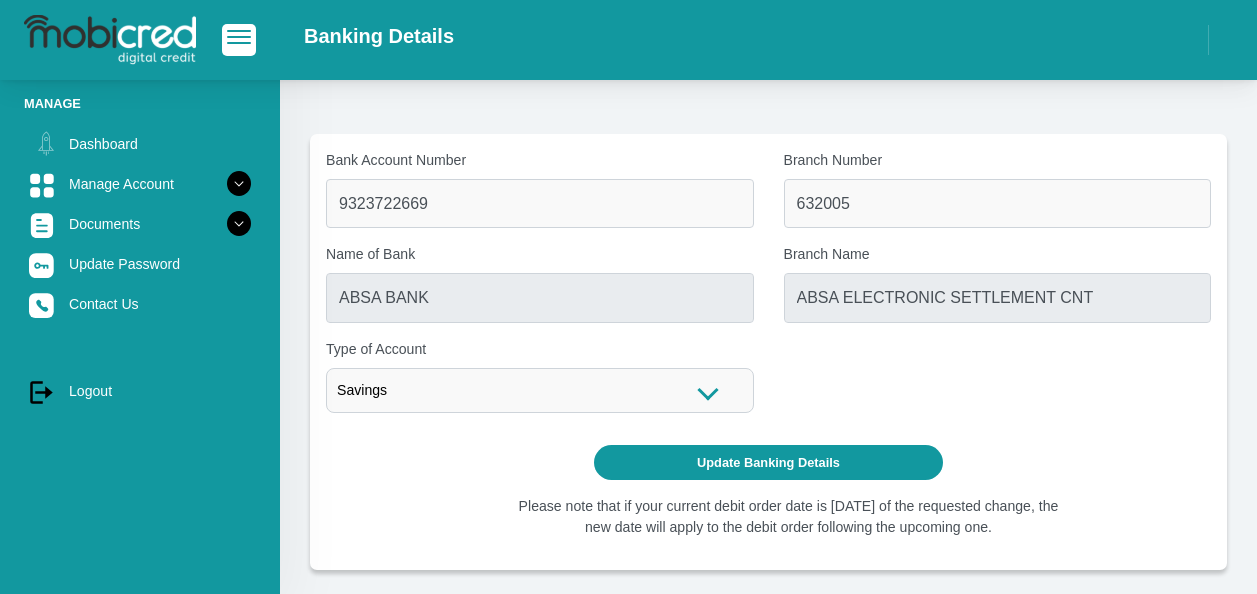 scroll, scrollTop: 0, scrollLeft: 0, axis: both 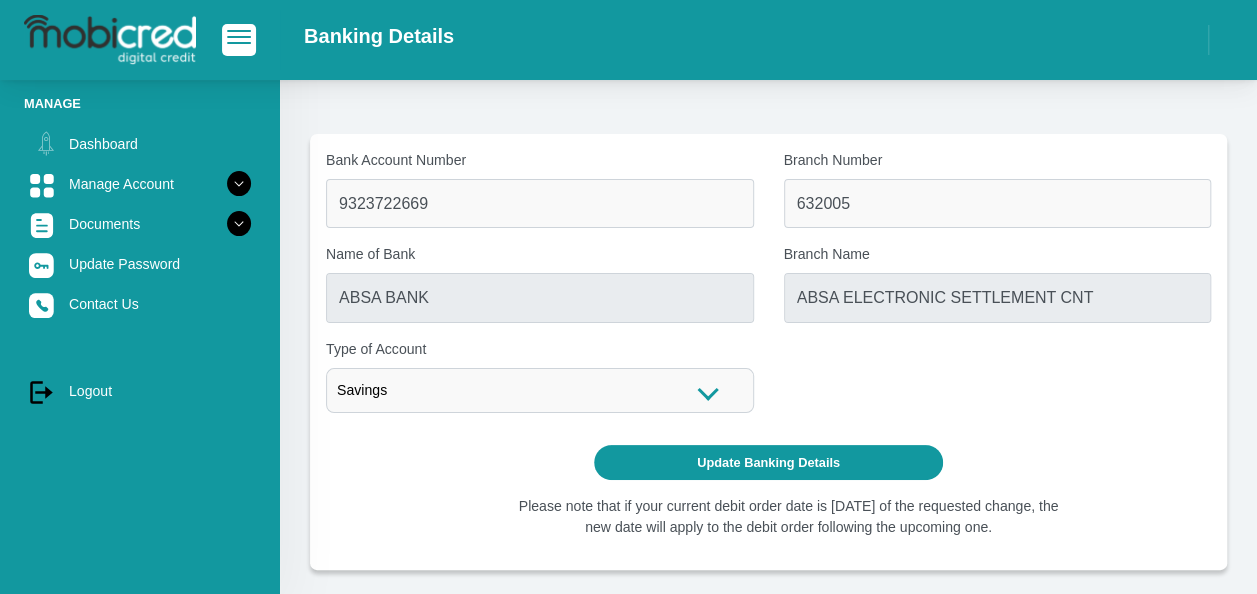 click on "Manage
Dashboard
Manage Account
Personal Details
Banking Details
Debit Order Date Change
Employer Details
Marketing Consents
Documents
Signed Agreement
Statements" at bounding box center (140, 252) 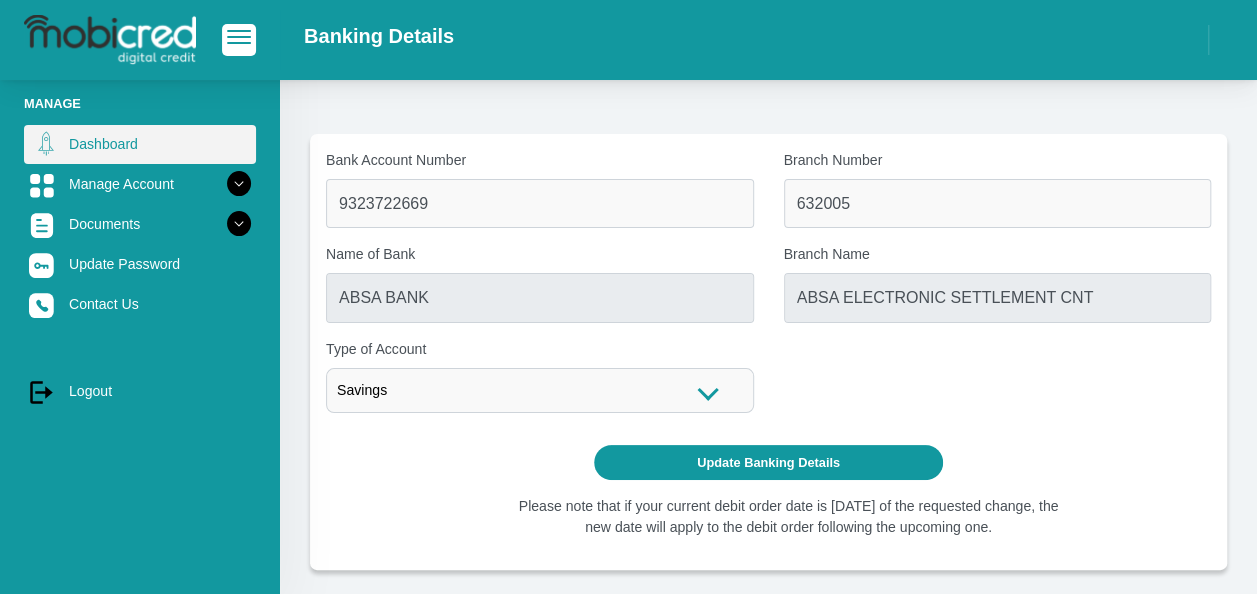 click on "Dashboard" at bounding box center [140, 144] 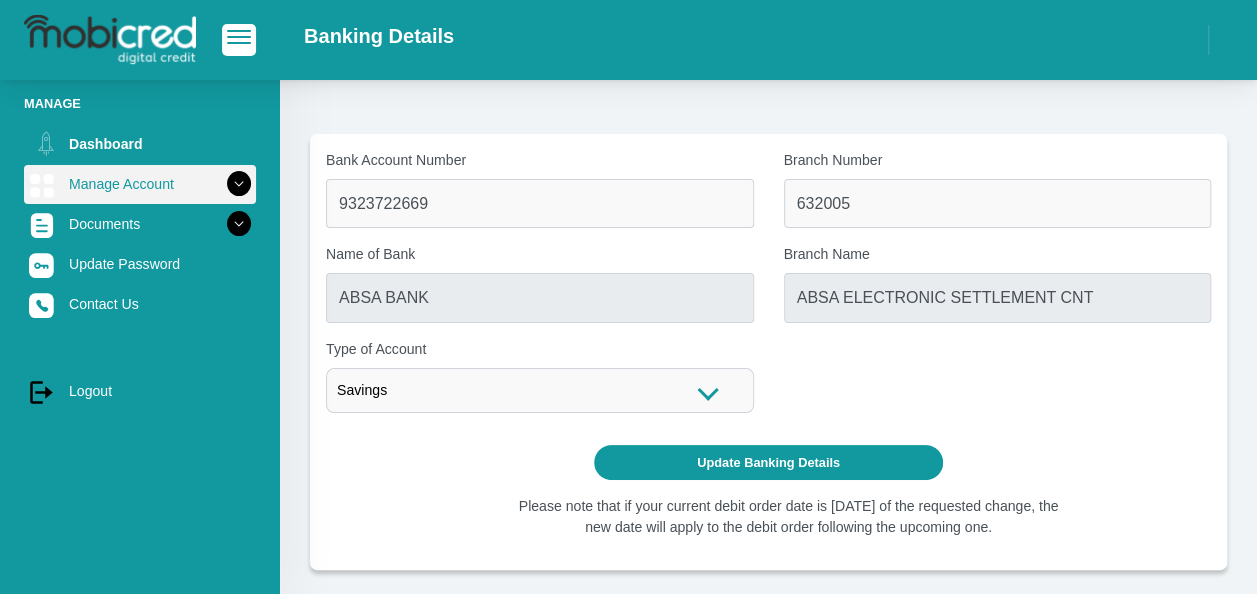 click on "Manage Account" at bounding box center (140, 184) 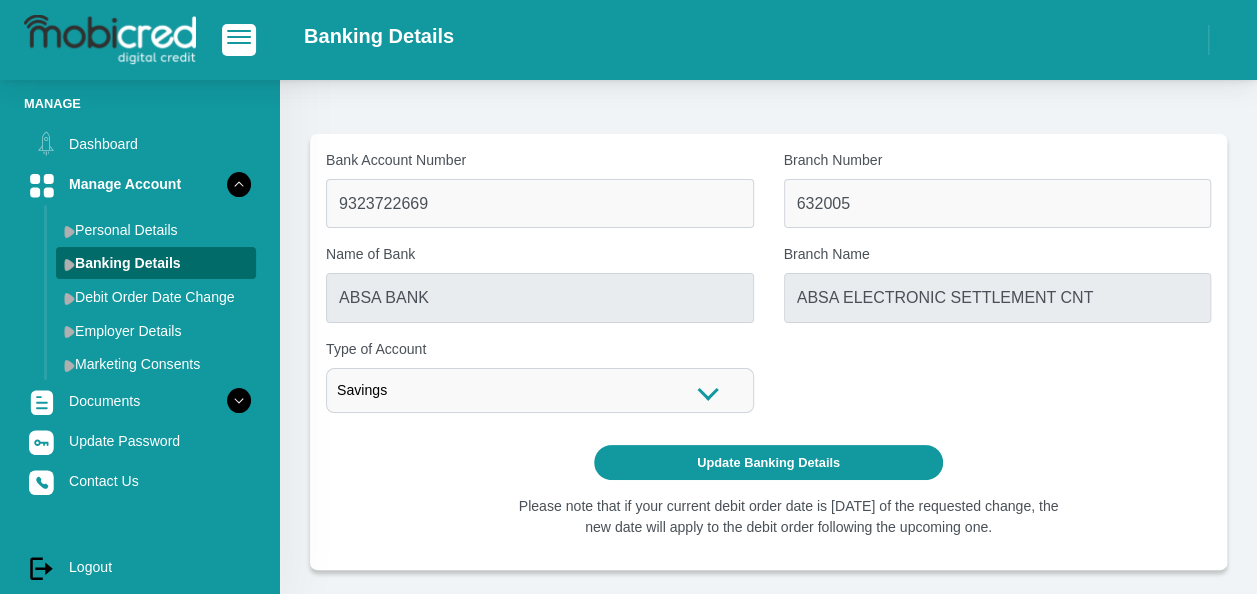 click on "Banking Details" at bounding box center [628, 40] 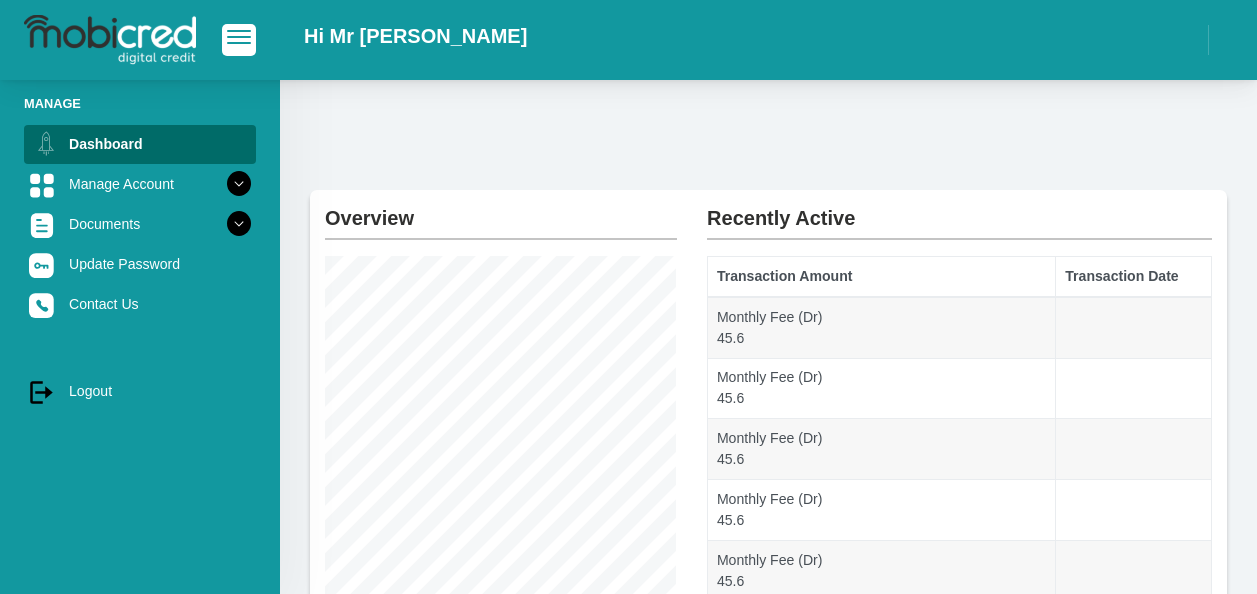 scroll, scrollTop: 0, scrollLeft: 0, axis: both 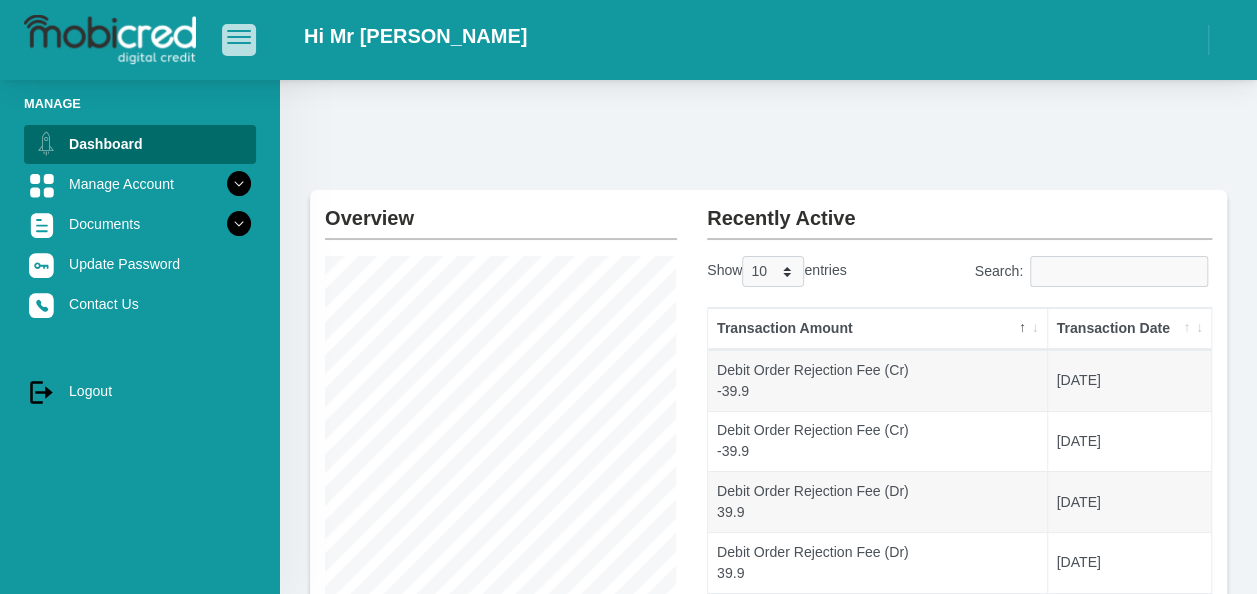 click at bounding box center [239, 39] 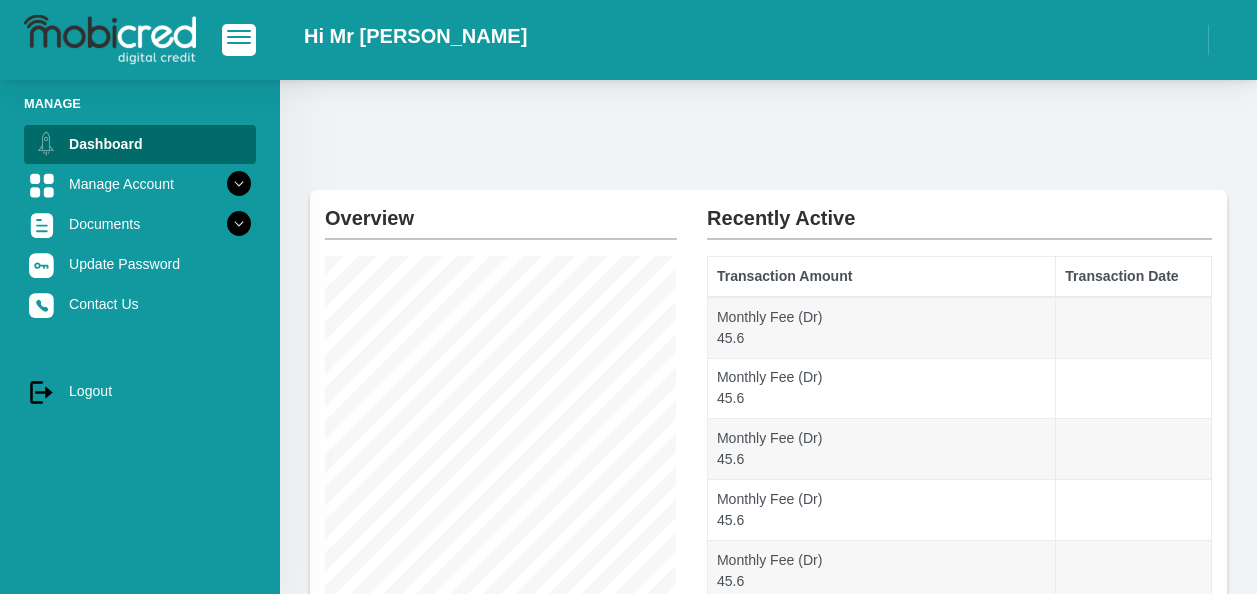 scroll, scrollTop: 0, scrollLeft: 0, axis: both 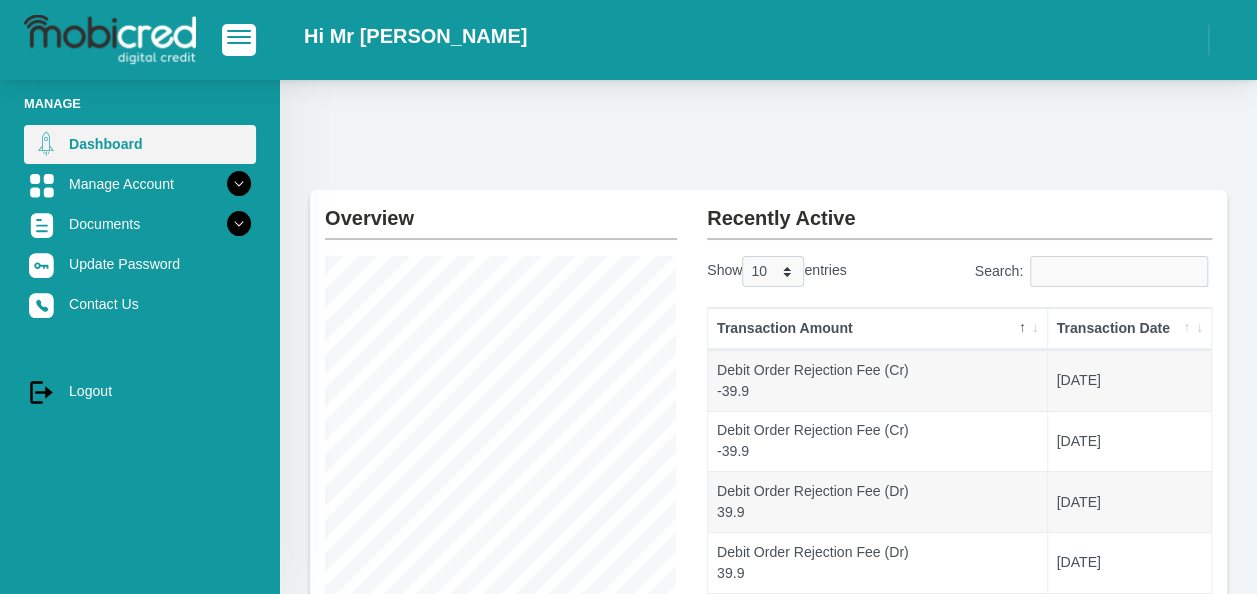 click on "Dashboard" at bounding box center (140, 144) 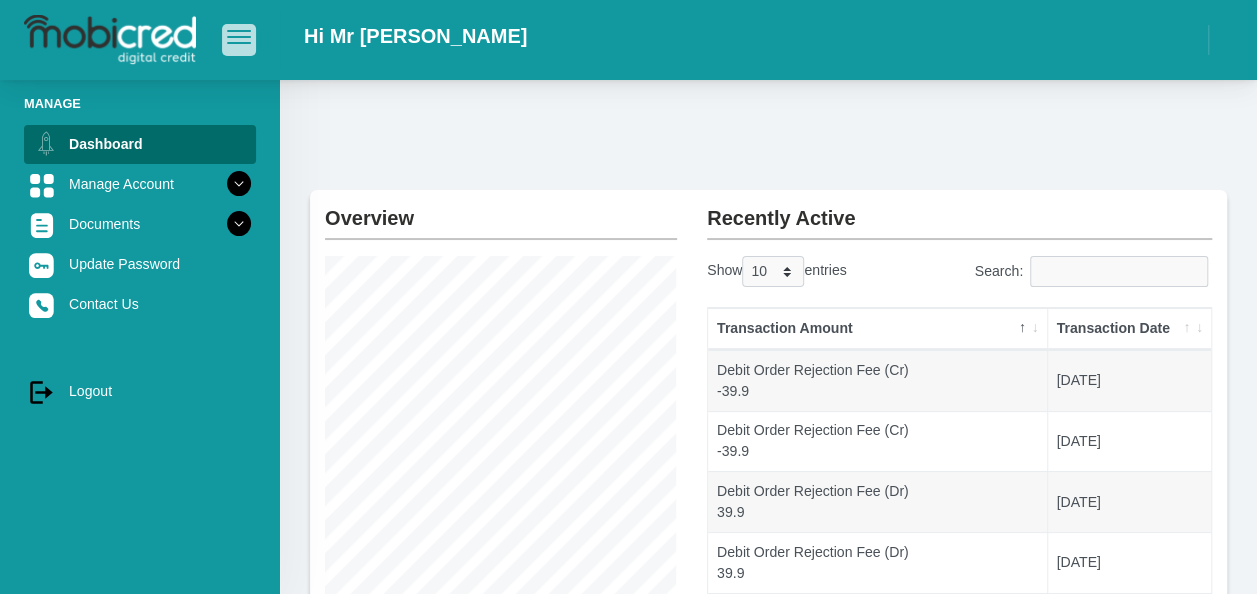 click at bounding box center (239, 31) 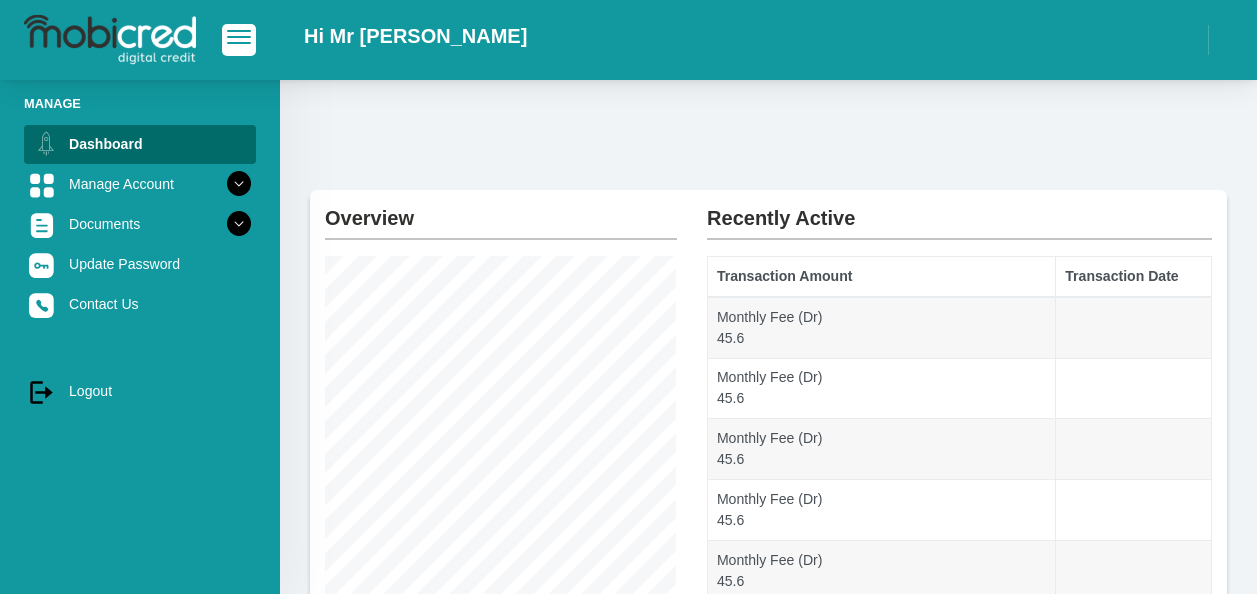 scroll, scrollTop: 0, scrollLeft: 0, axis: both 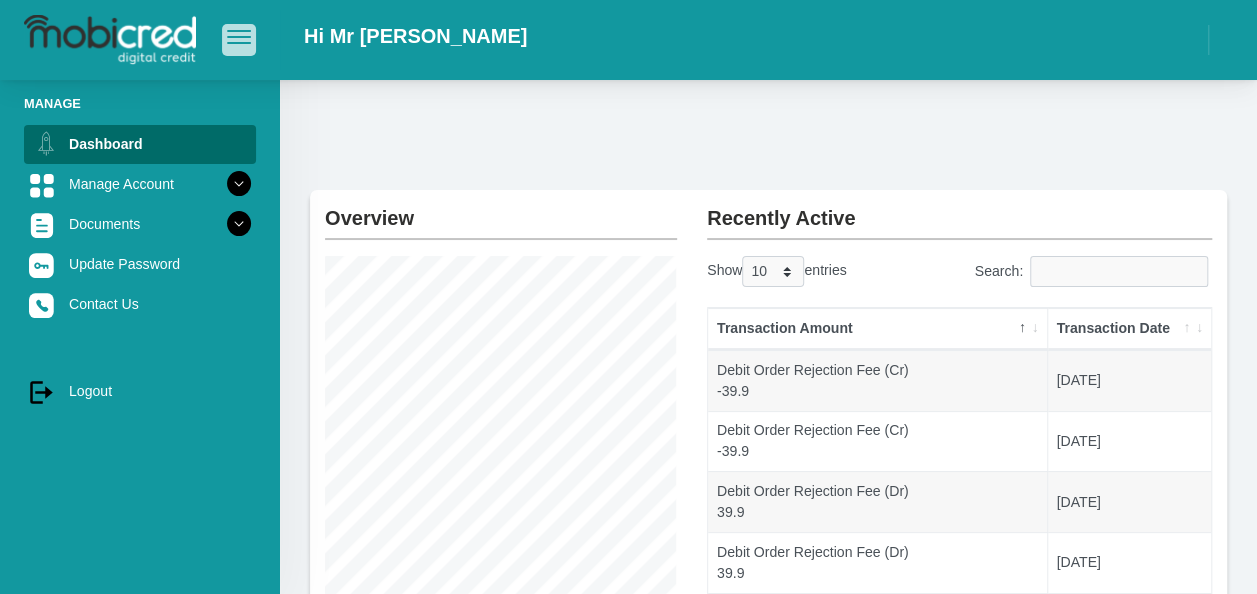 click at bounding box center (239, 31) 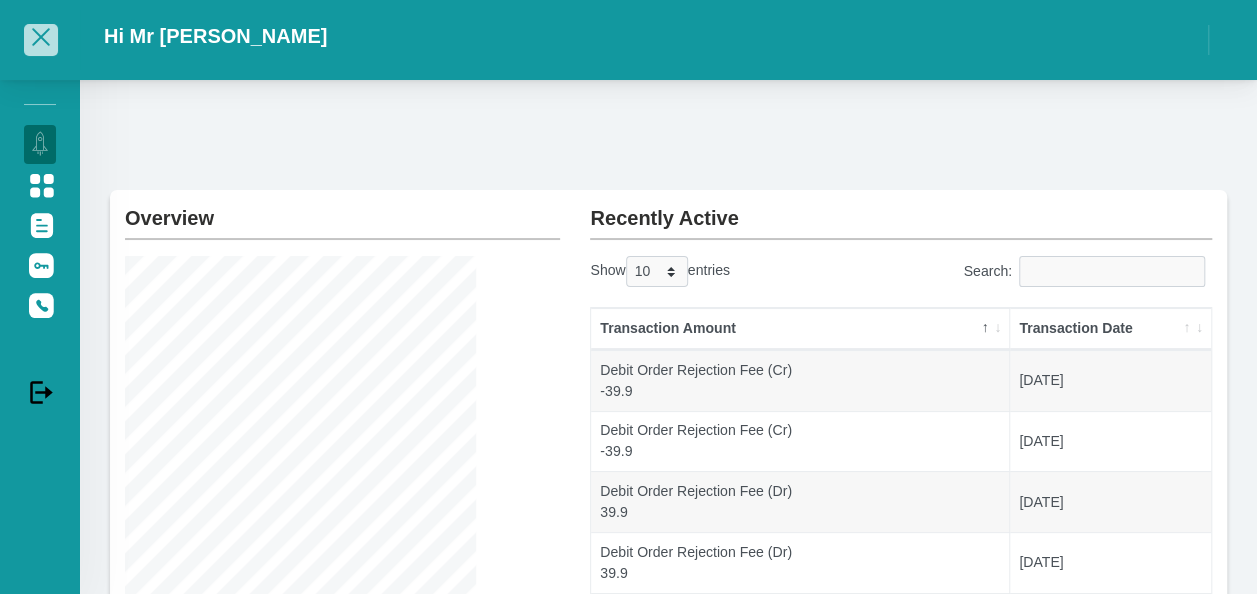 click at bounding box center [41, 37] 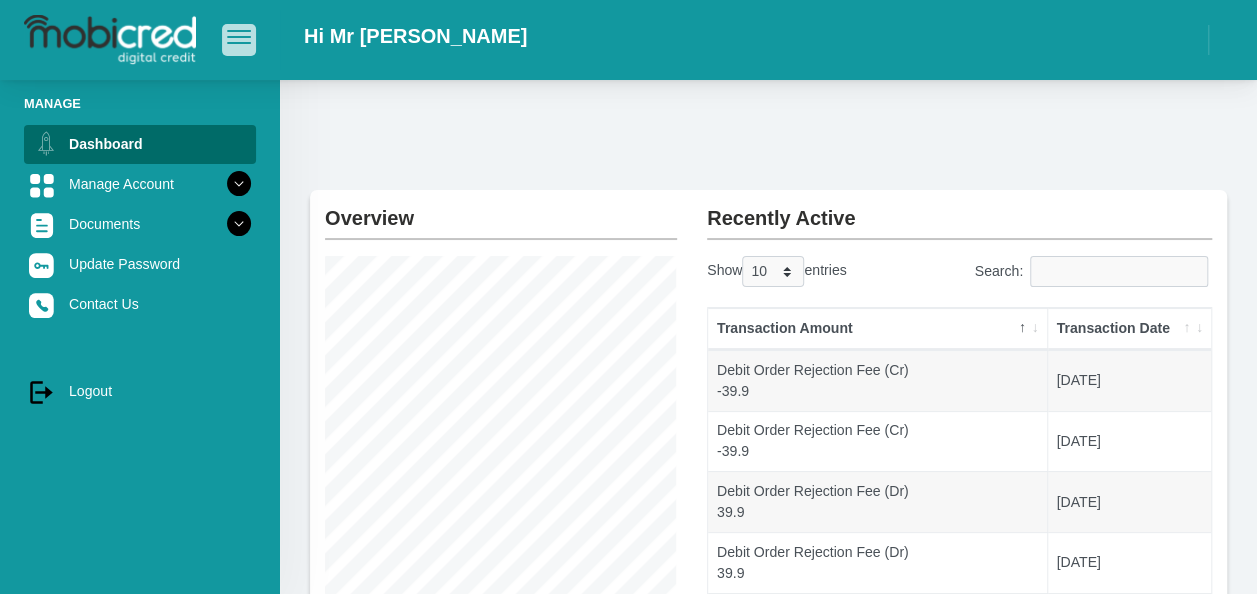 click at bounding box center (239, 39) 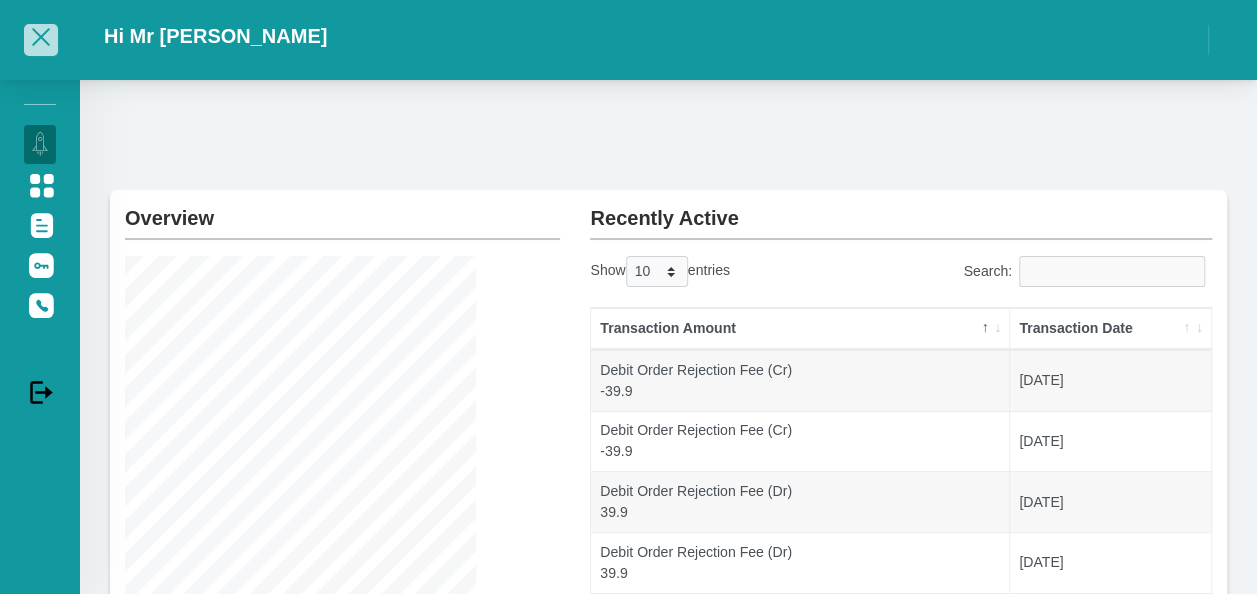 click at bounding box center [41, 37] 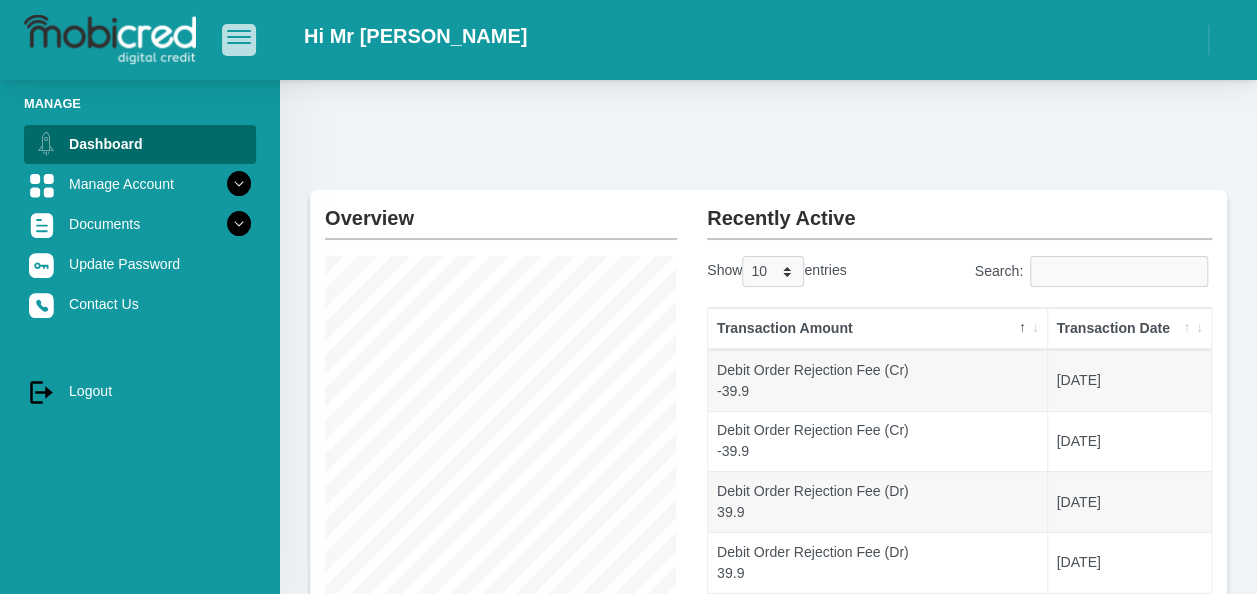 click at bounding box center [239, 39] 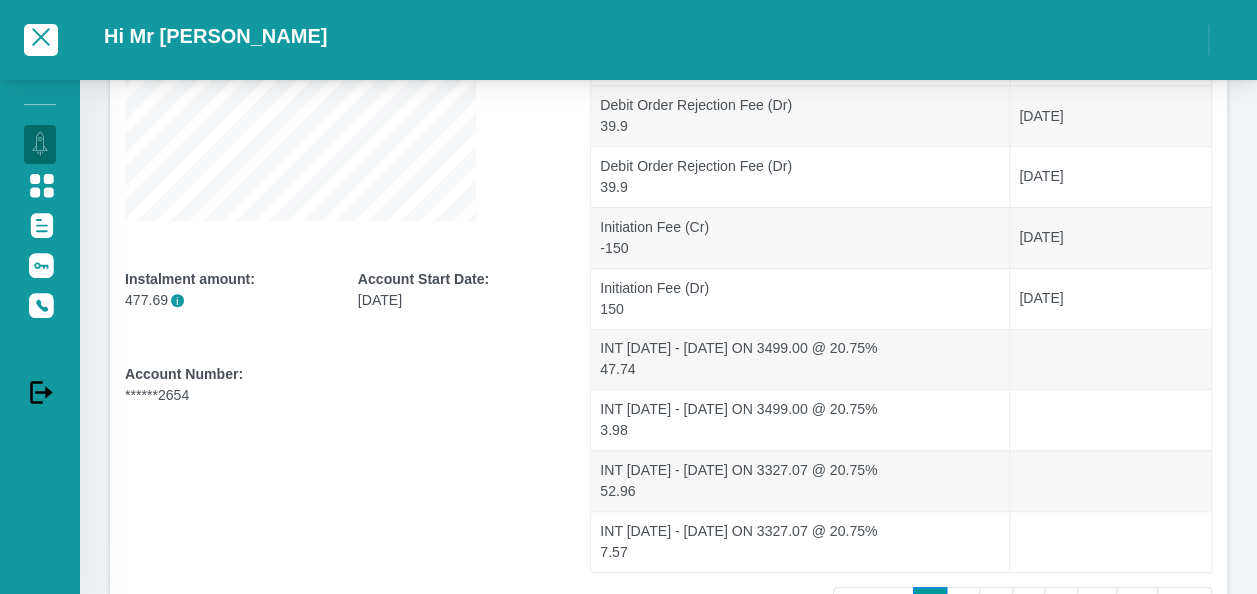 scroll, scrollTop: 527, scrollLeft: 0, axis: vertical 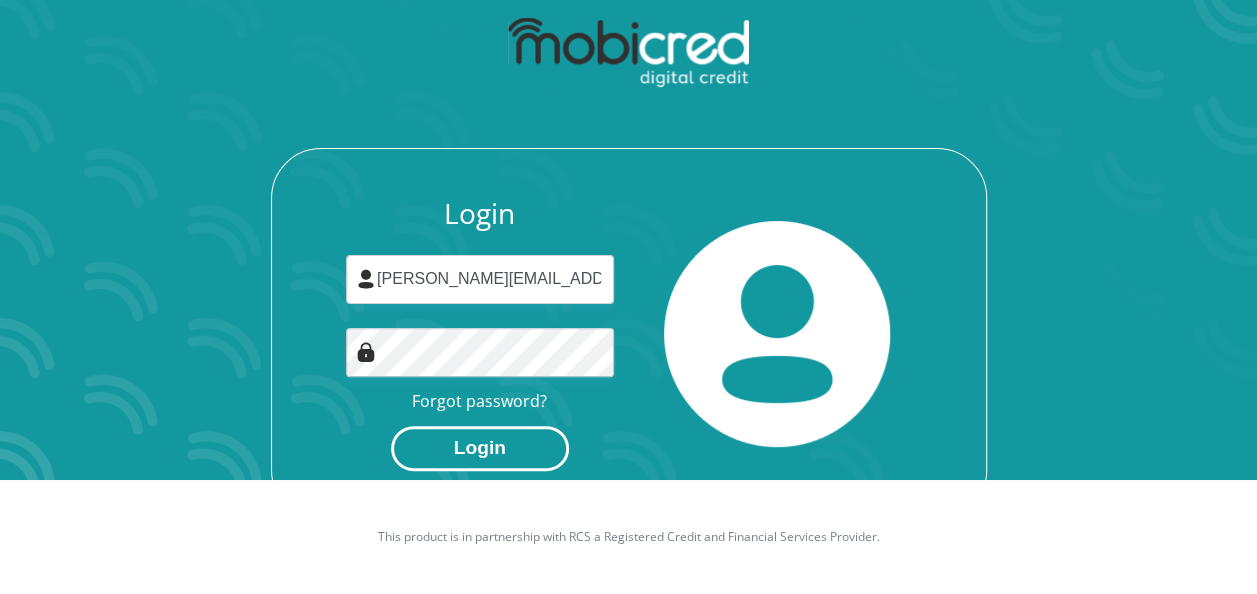 click on "Login" at bounding box center (480, 448) 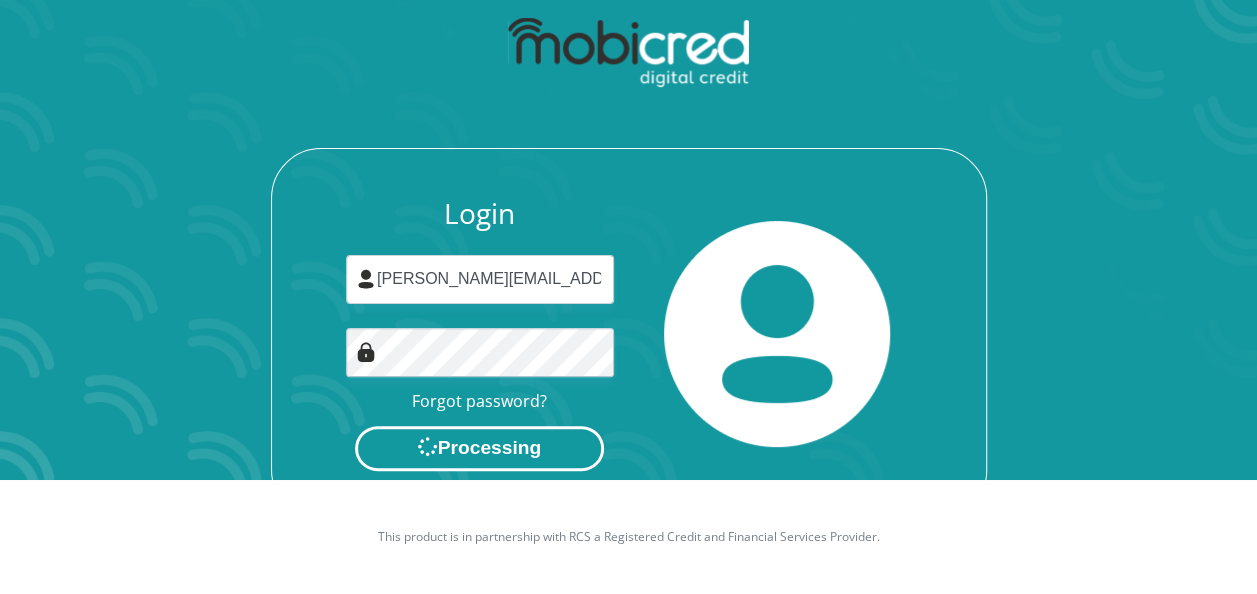 scroll, scrollTop: 0, scrollLeft: 0, axis: both 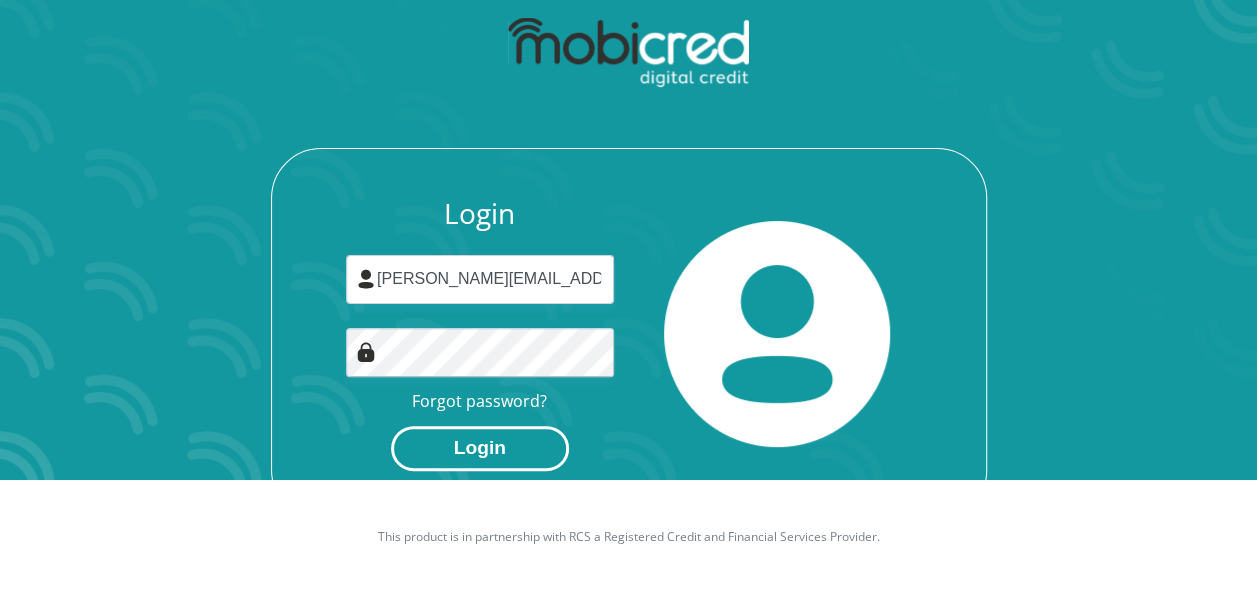 click on "Login" at bounding box center [480, 448] 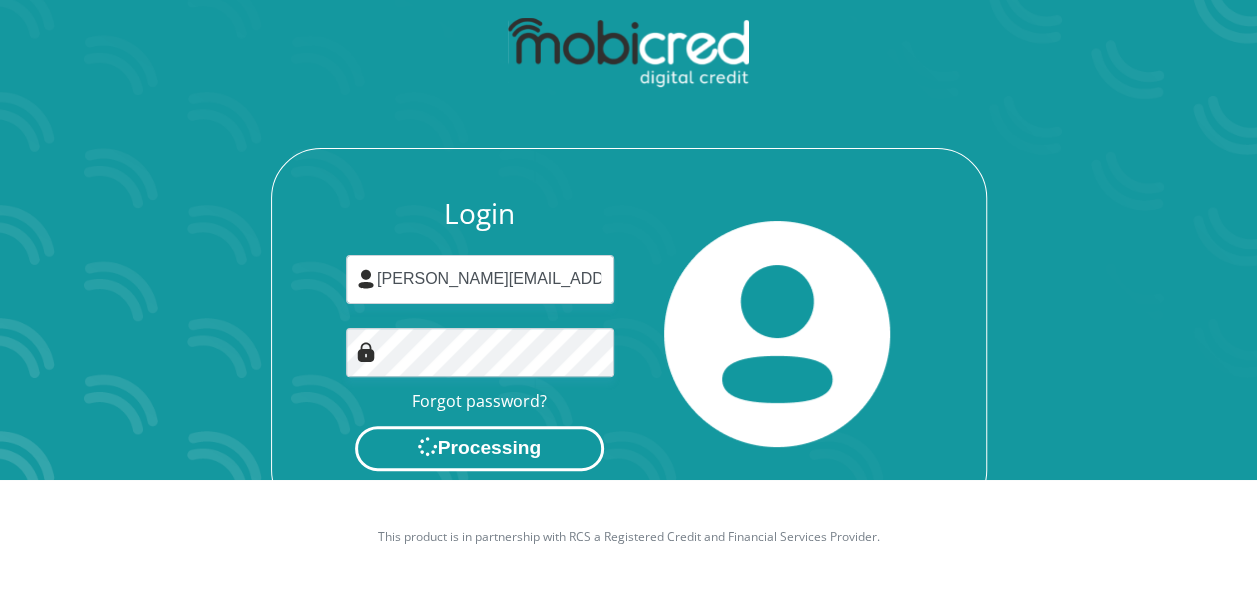 scroll, scrollTop: 0, scrollLeft: 0, axis: both 